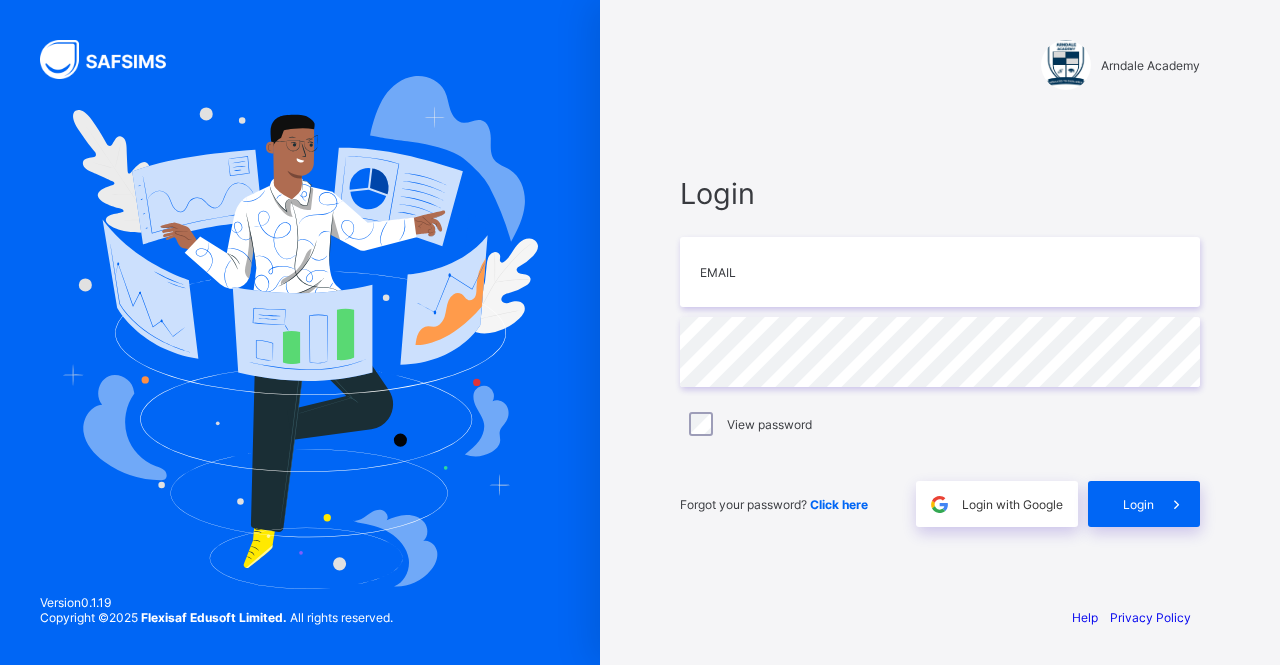 scroll, scrollTop: 0, scrollLeft: 0, axis: both 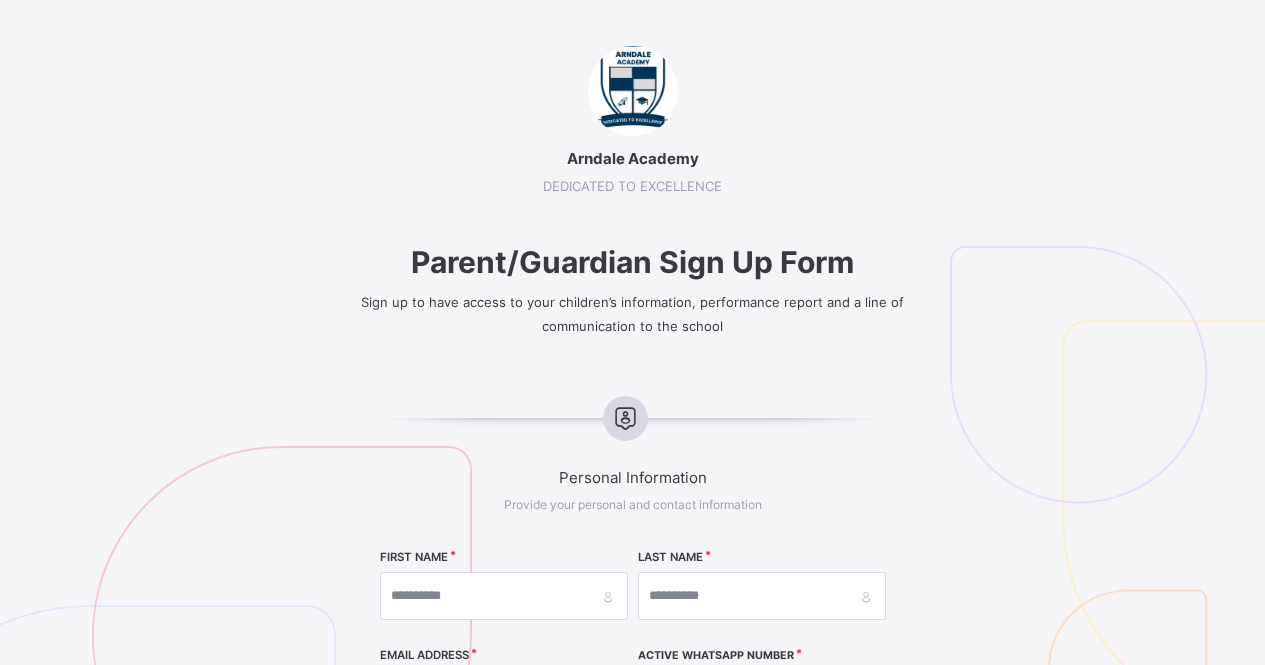 select on "**" 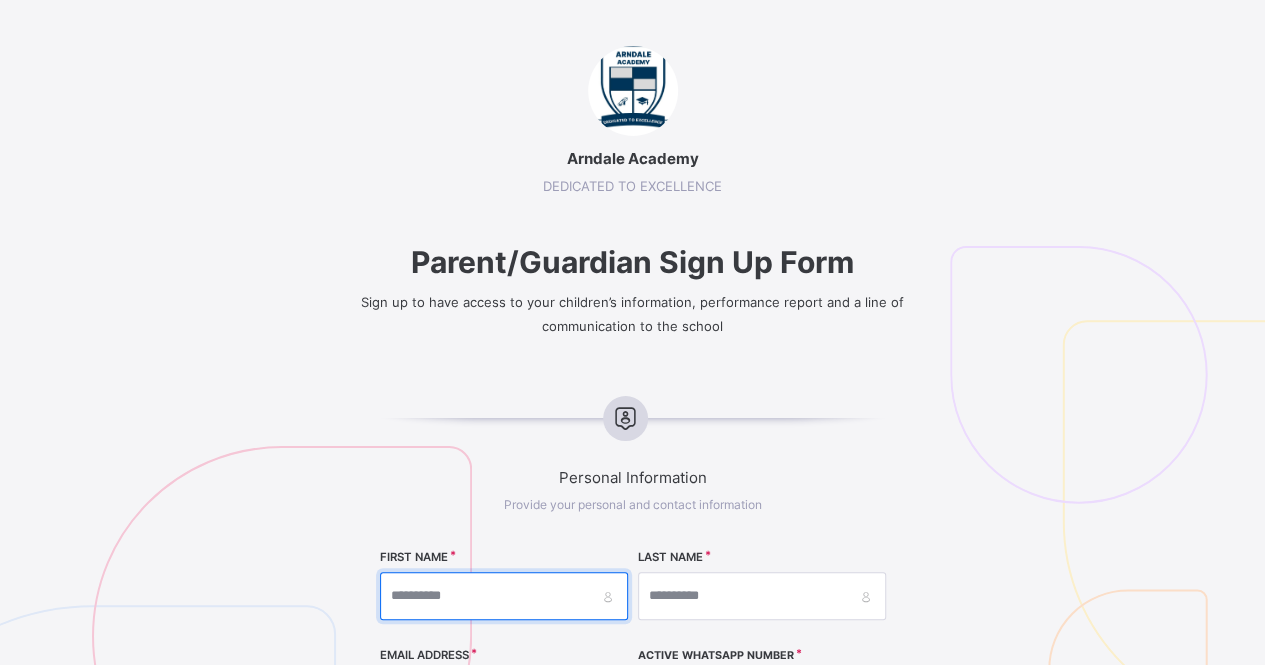 click at bounding box center (504, 596) 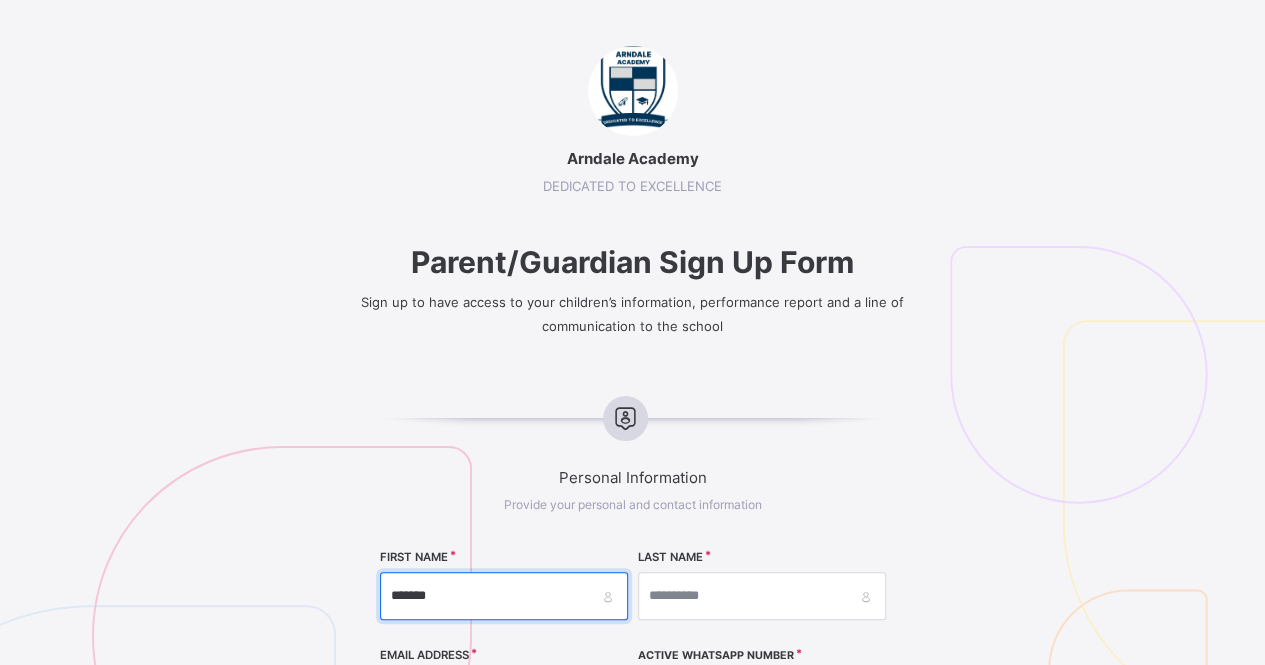 type on "******" 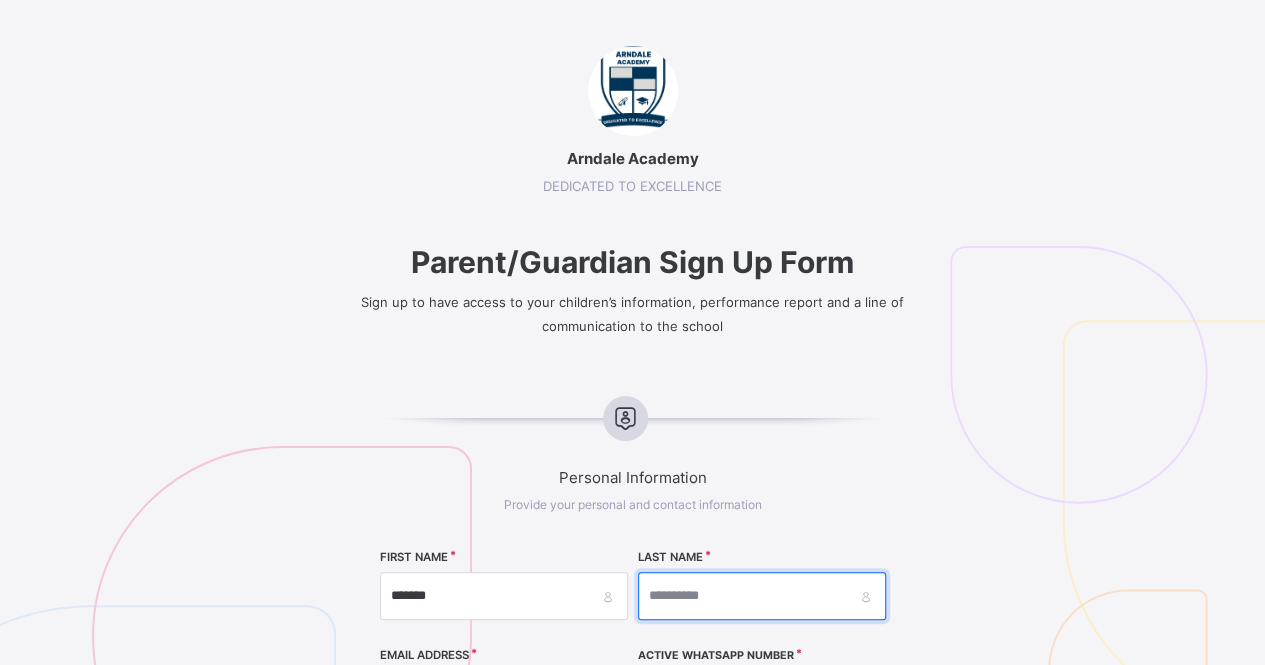 click at bounding box center [762, 596] 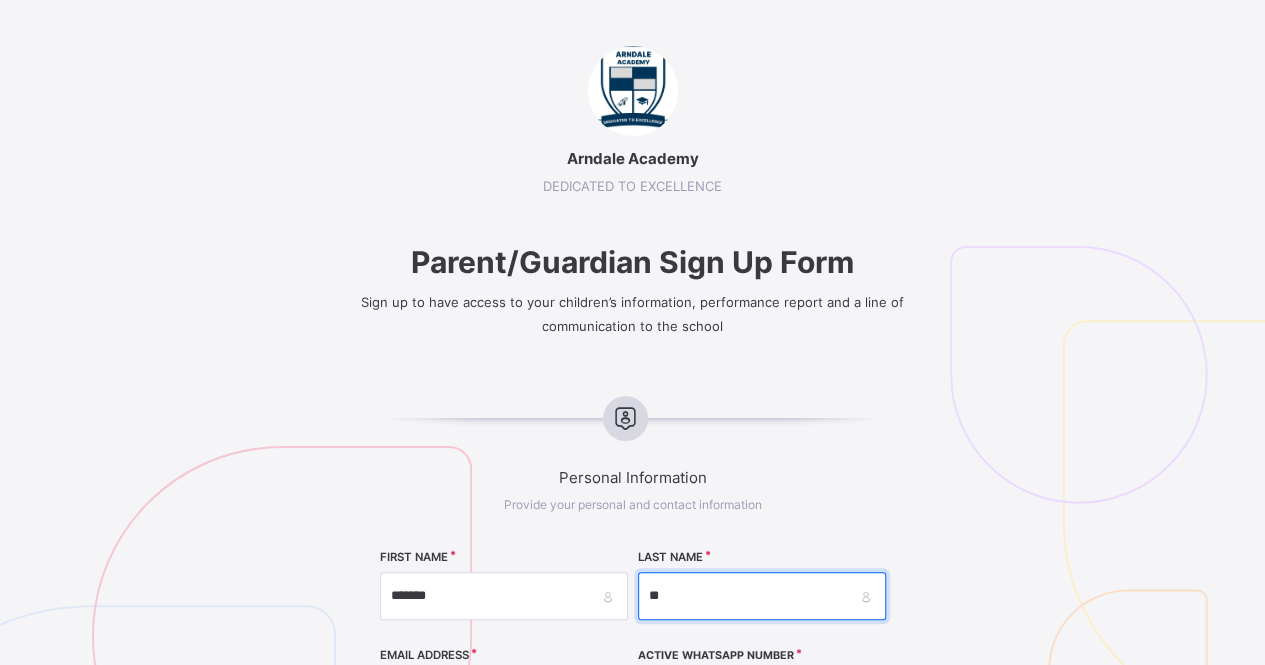type on "********" 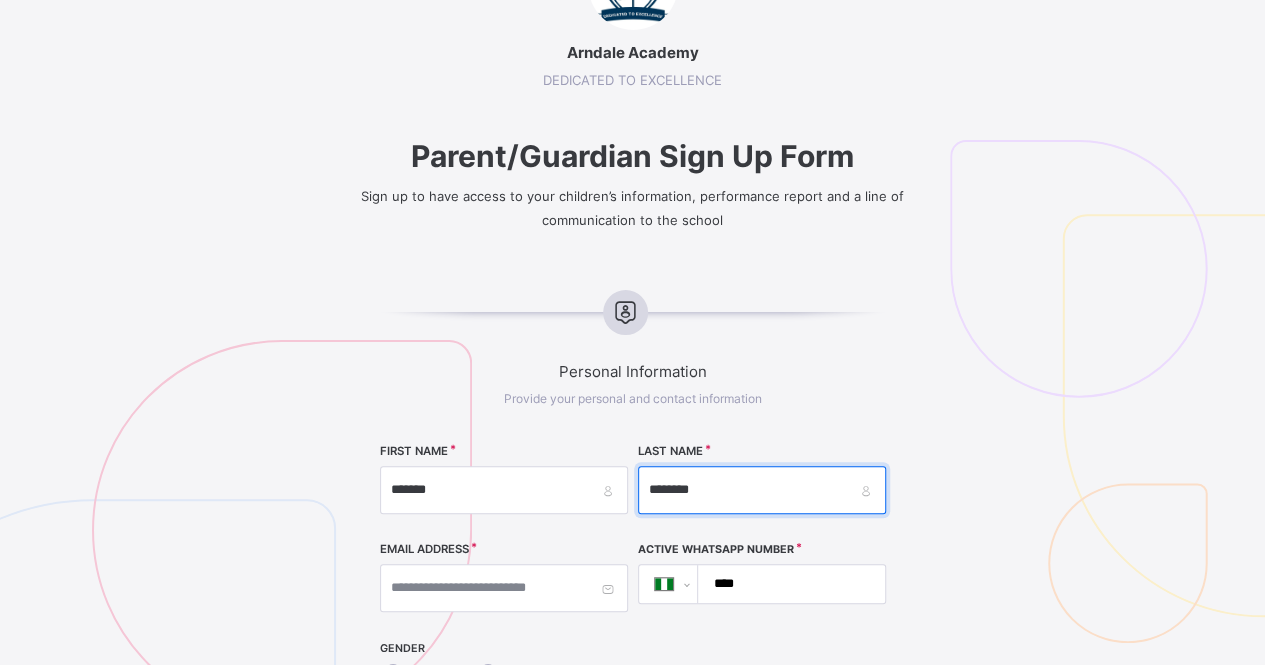 scroll, scrollTop: 120, scrollLeft: 0, axis: vertical 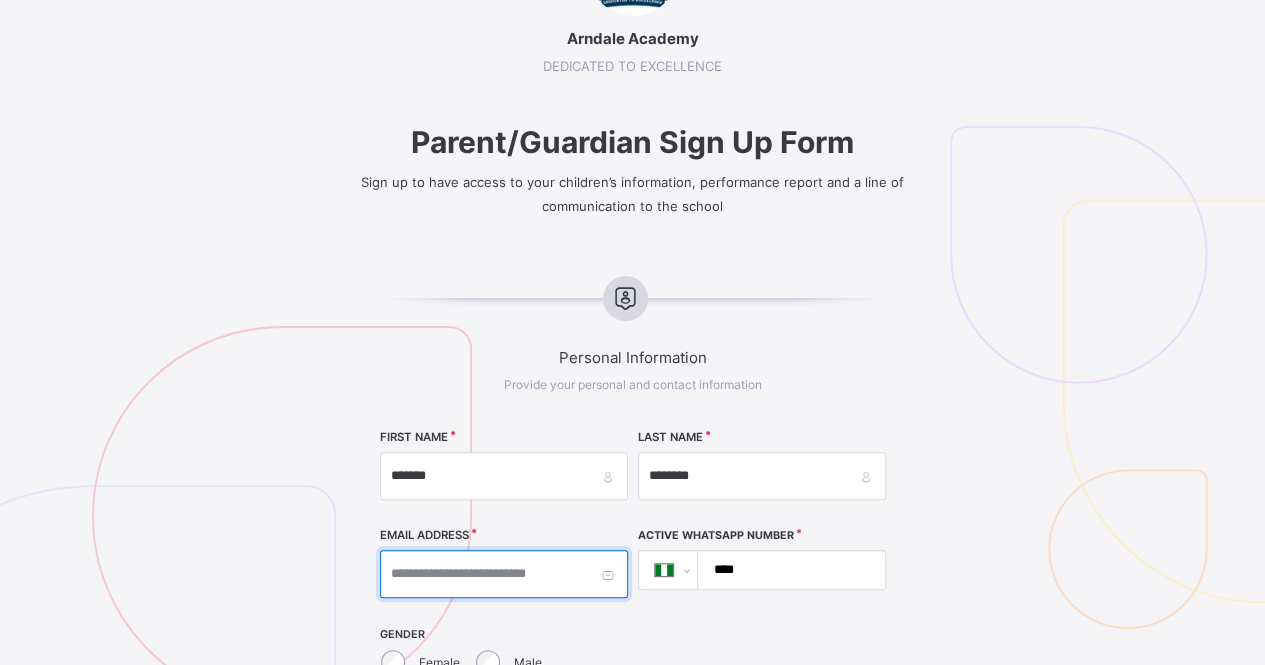 click at bounding box center (504, 574) 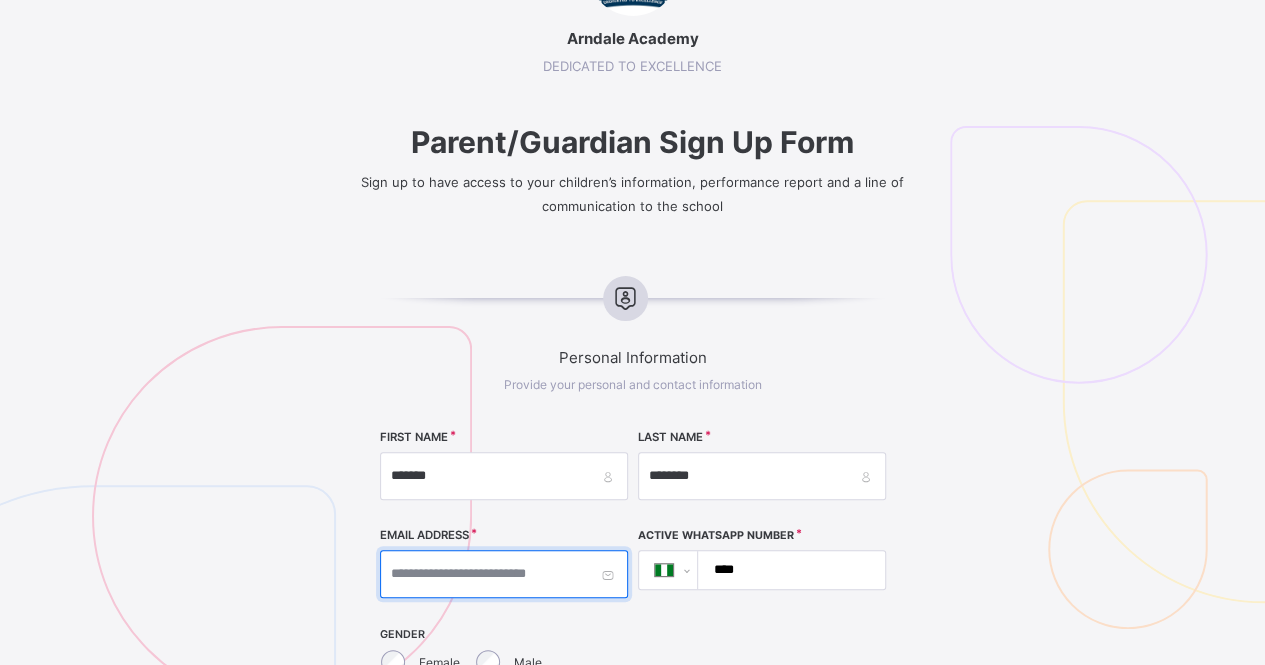 click at bounding box center (504, 574) 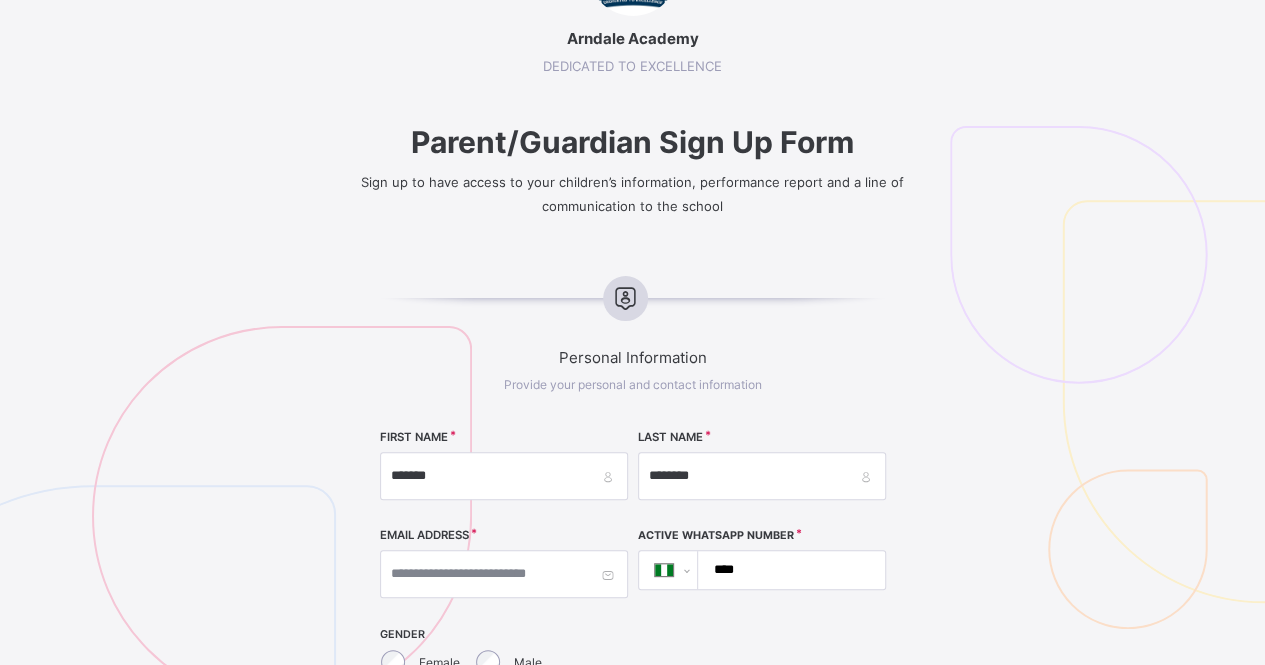 click on "****" at bounding box center (787, 570) 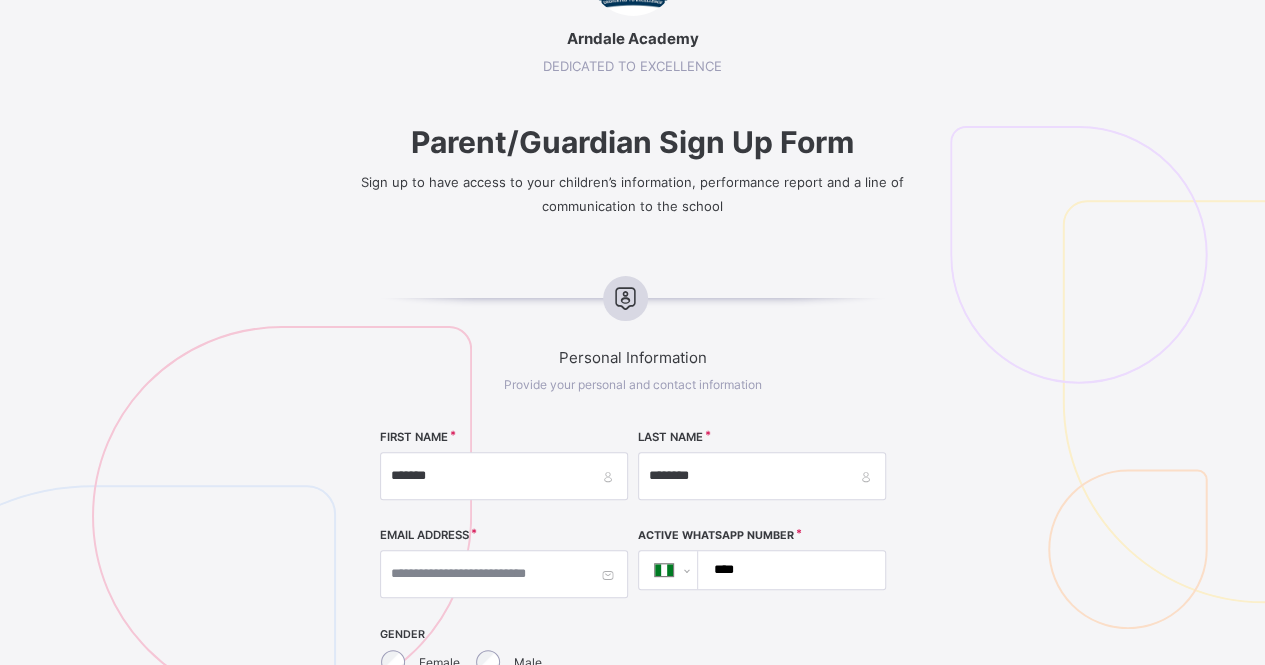 type on "**********" 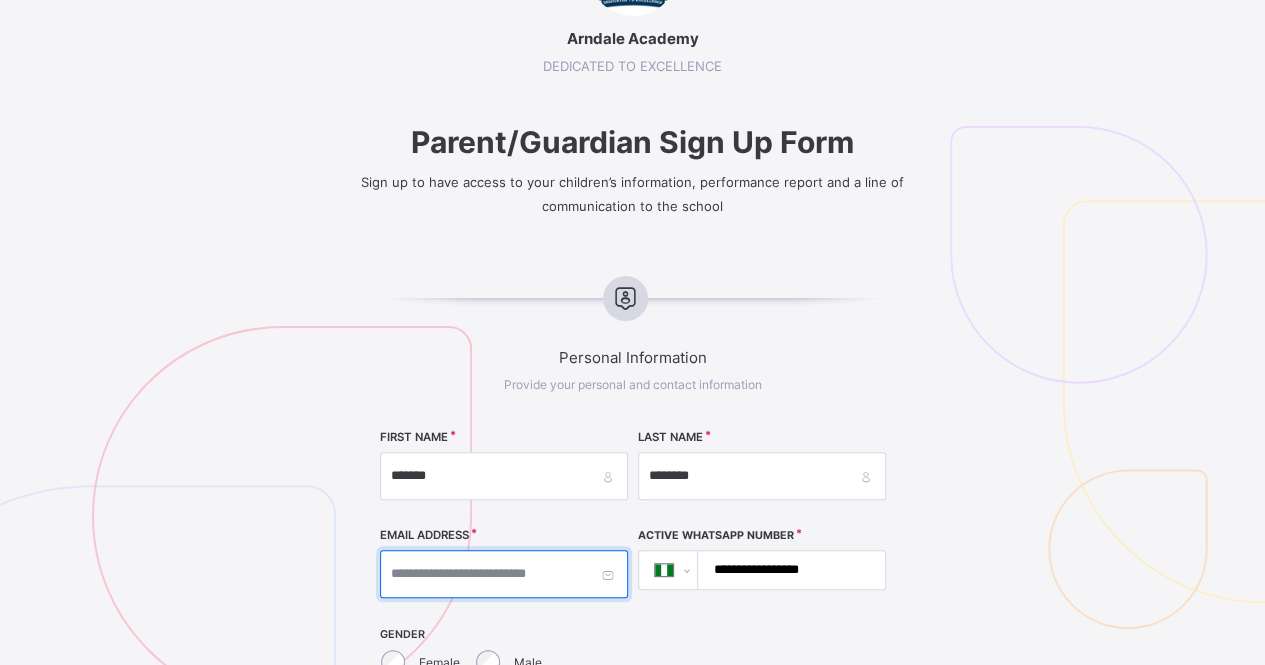 click at bounding box center (504, 574) 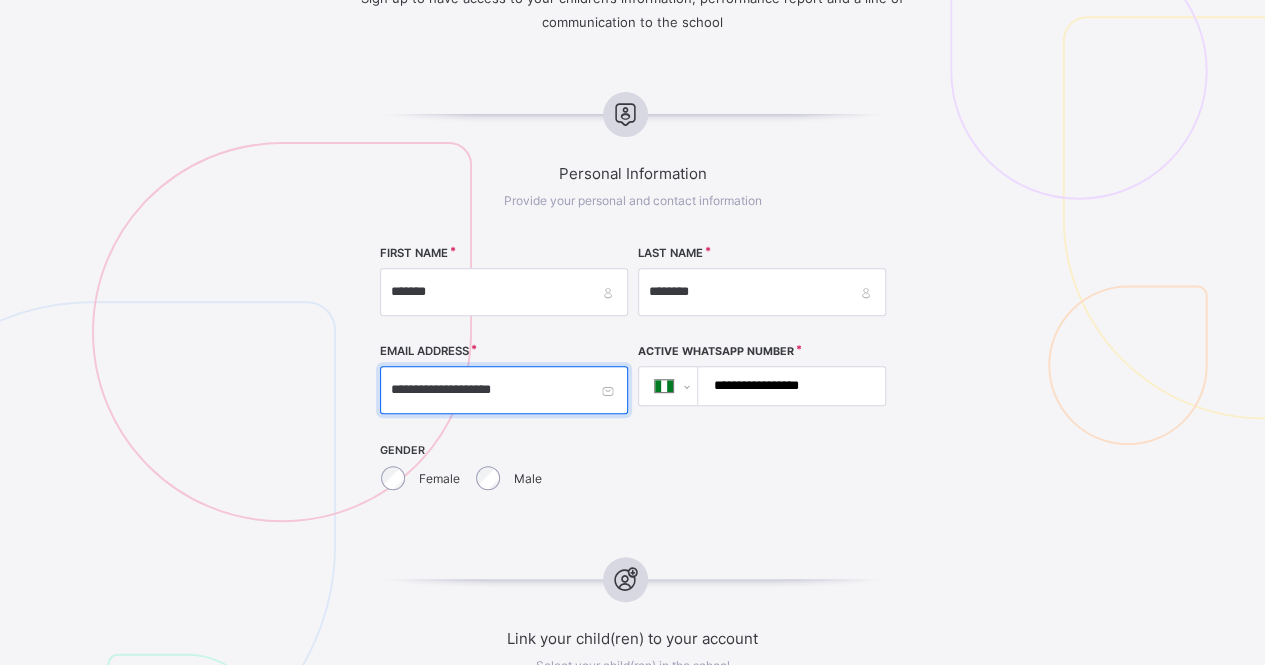 scroll, scrollTop: 320, scrollLeft: 0, axis: vertical 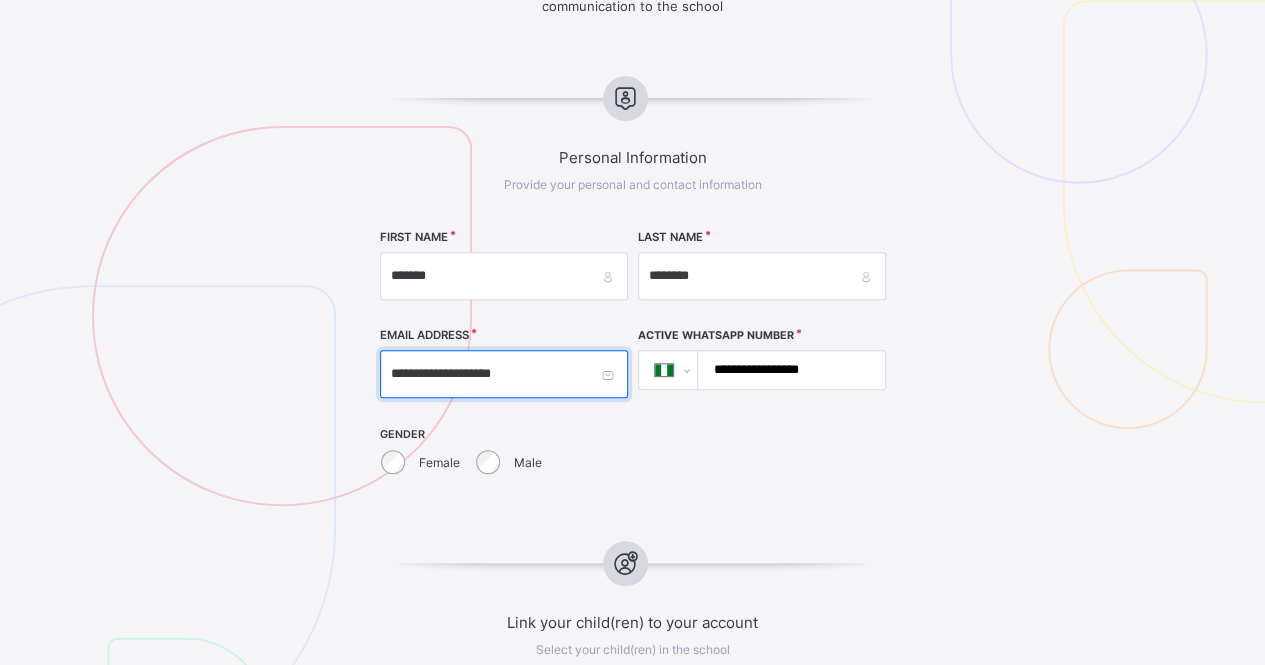 click on "**********" at bounding box center (504, 374) 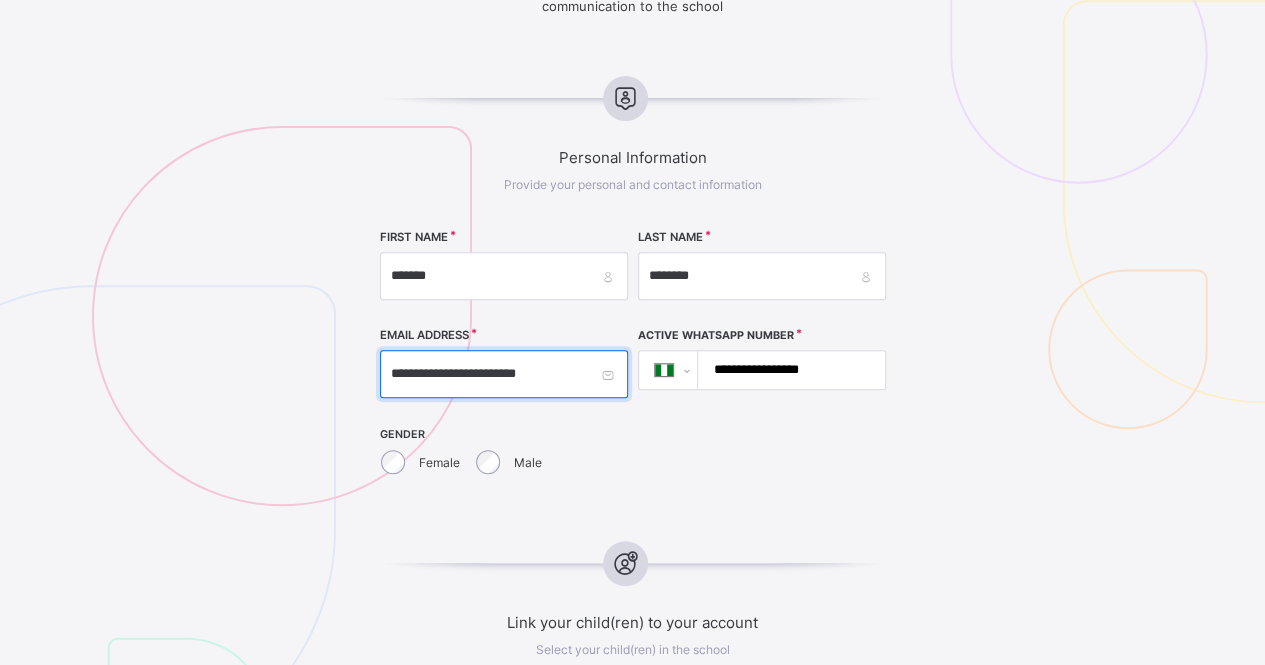 type on "**********" 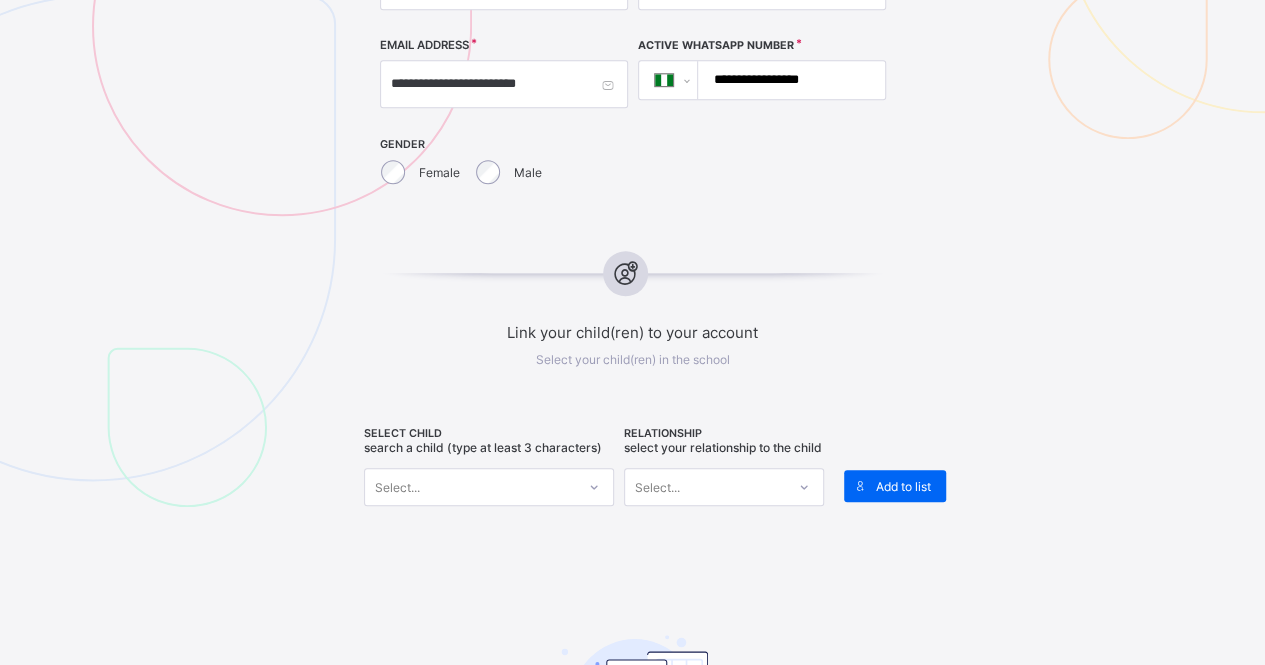 scroll, scrollTop: 613, scrollLeft: 0, axis: vertical 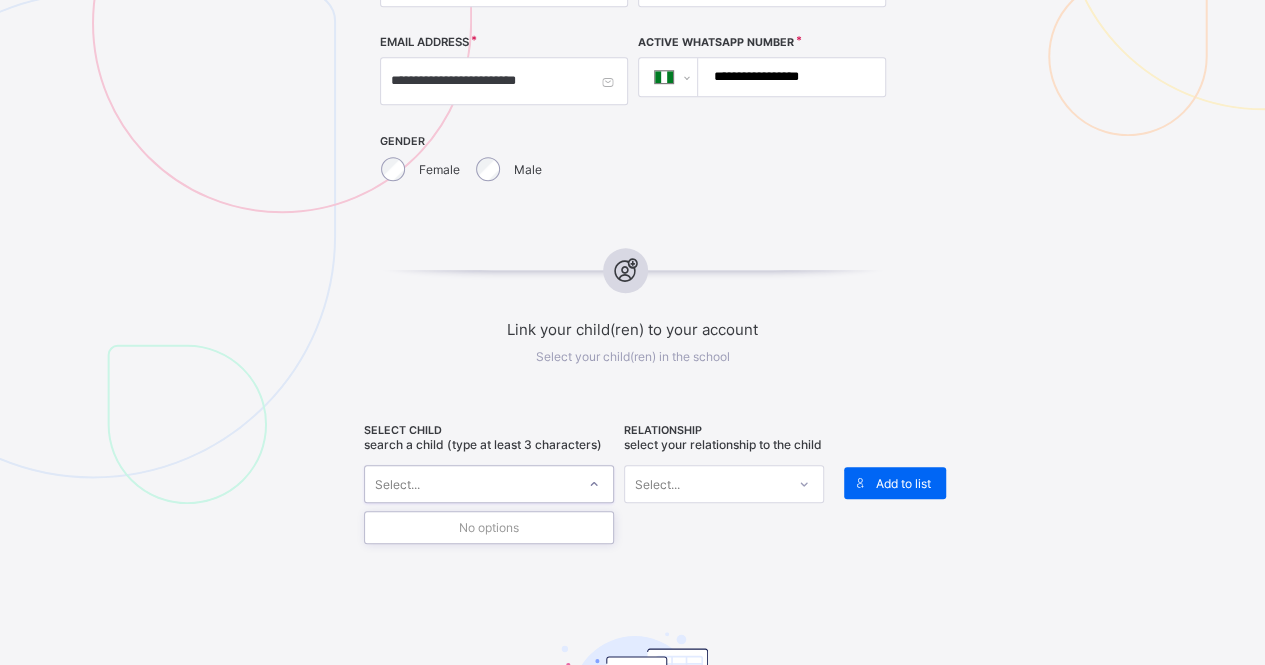 click on "Select..." at bounding box center (470, 484) 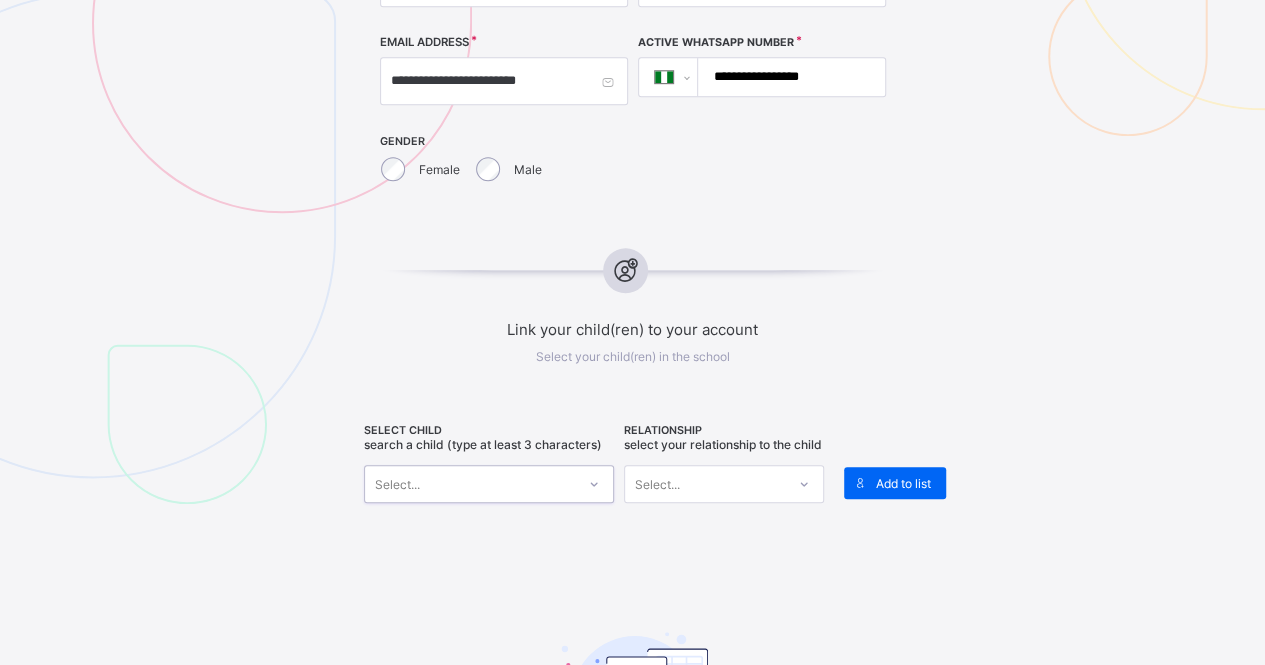 click on "Select..." at bounding box center (470, 484) 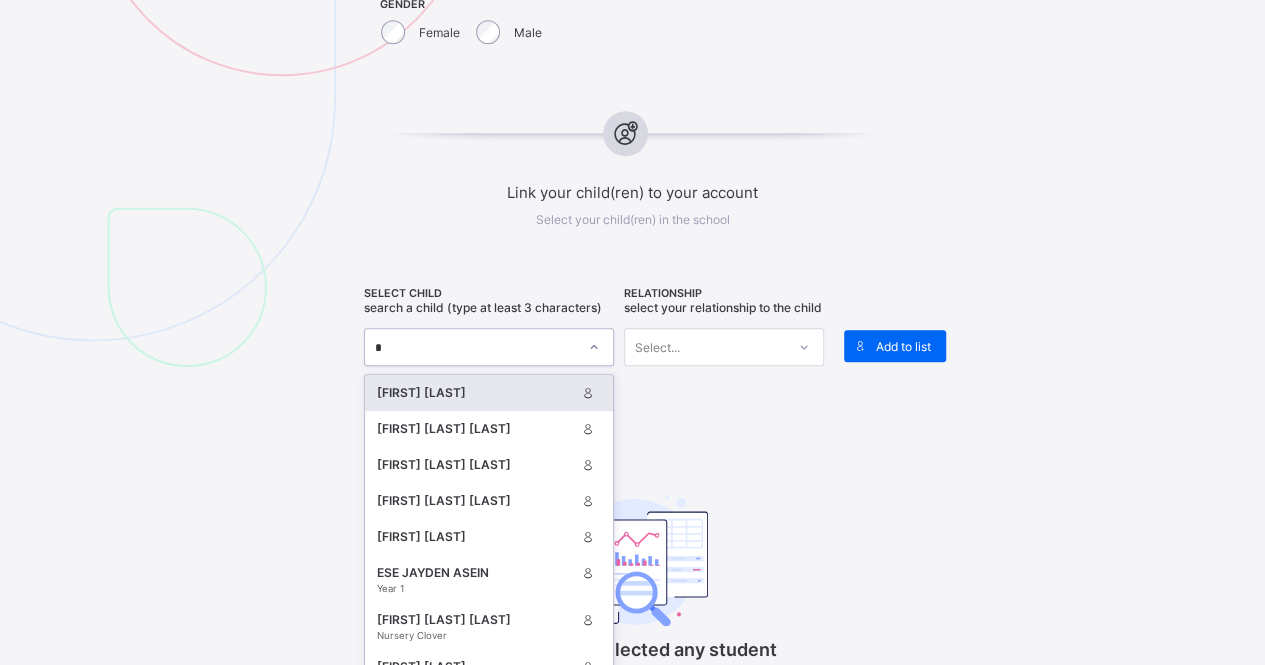 scroll, scrollTop: 763, scrollLeft: 0, axis: vertical 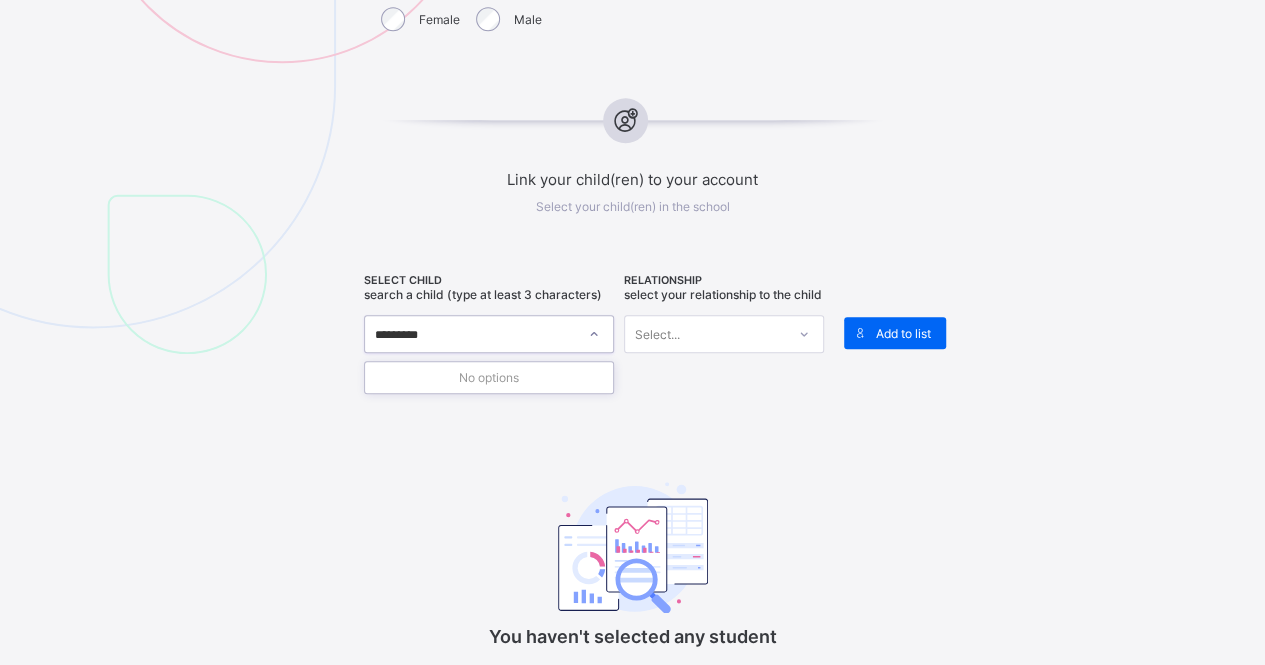 type on "**********" 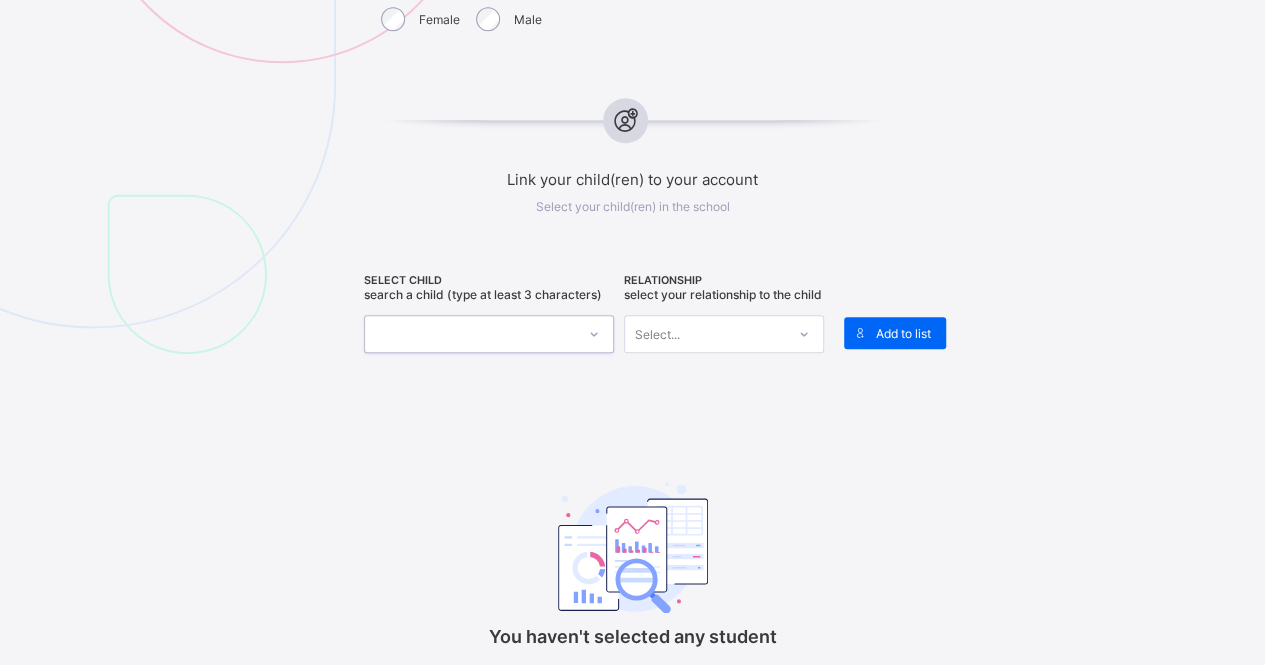 click at bounding box center (470, 334) 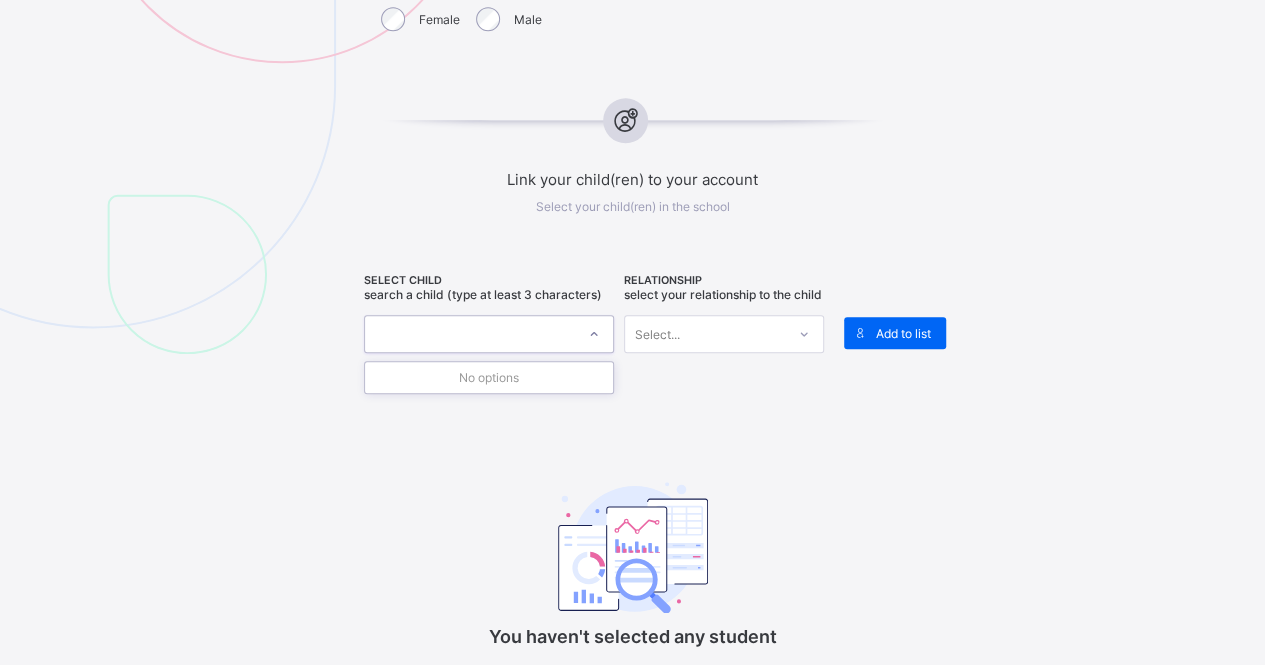 click at bounding box center [470, 334] 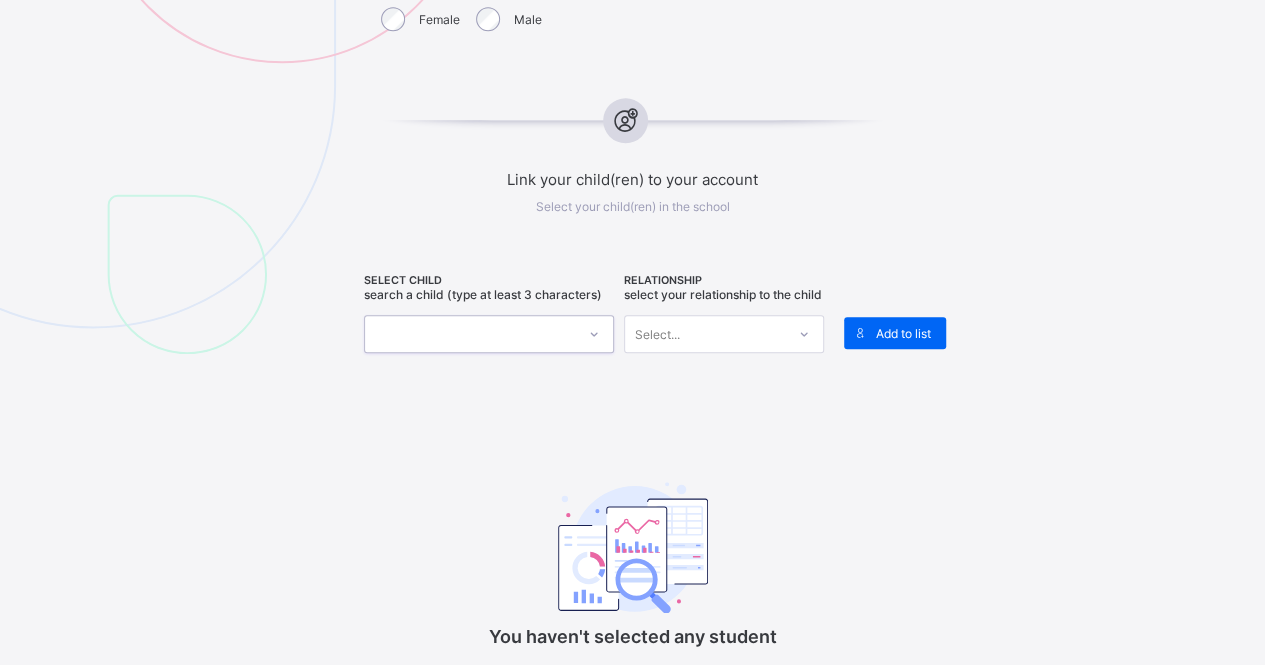 click at bounding box center [470, 334] 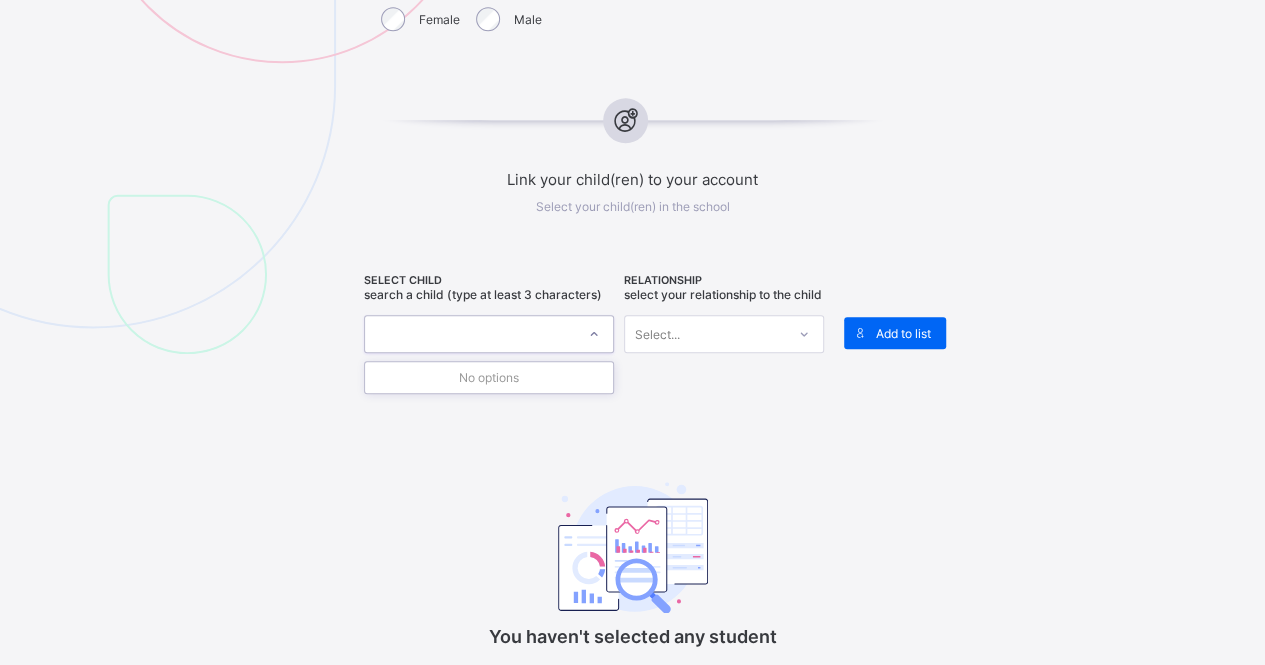click at bounding box center (470, 334) 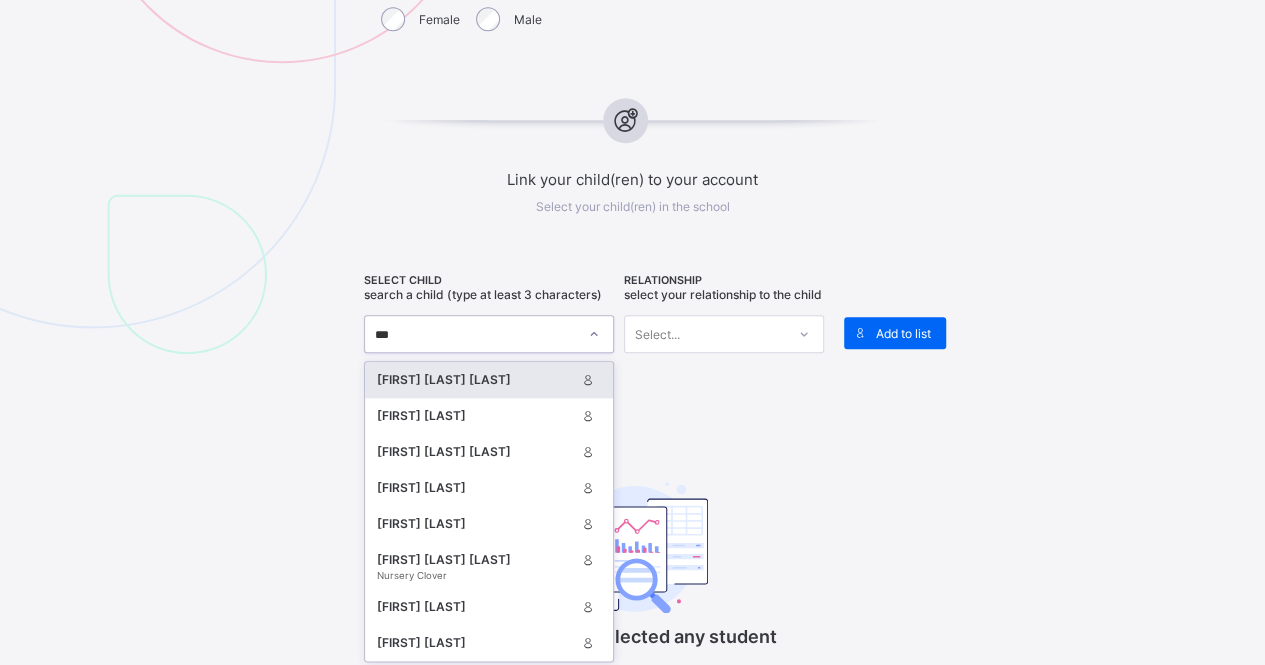 type on "****" 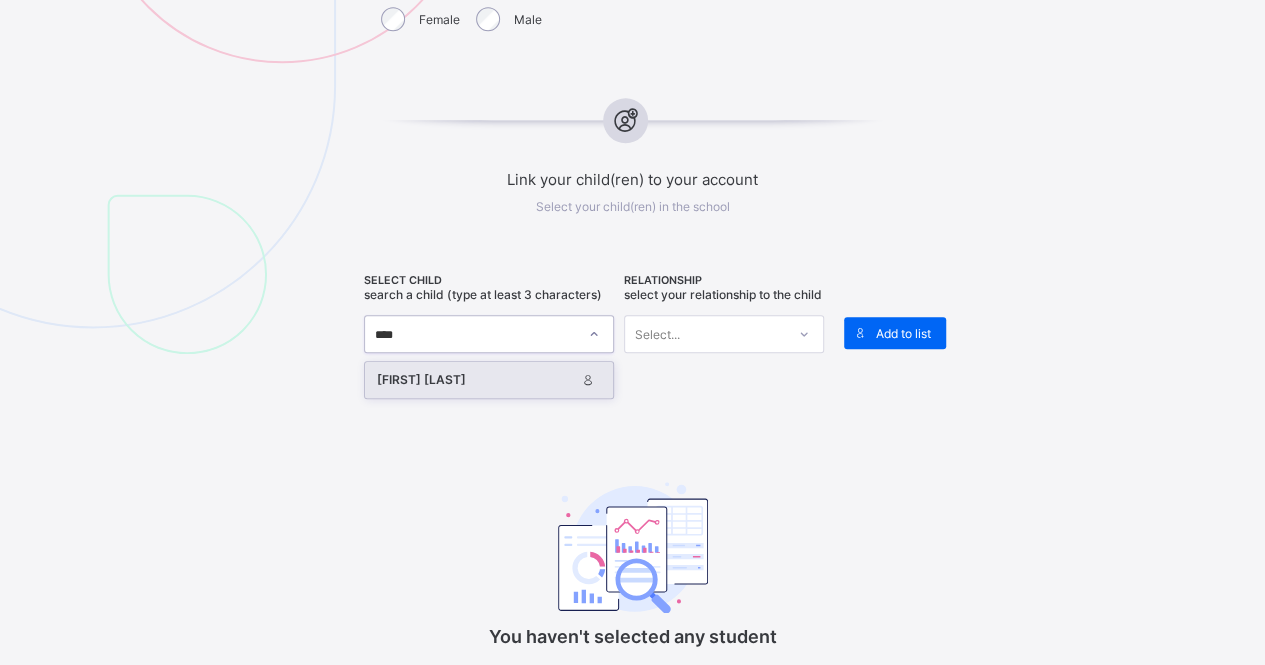 click on "[FIRST] [LAST]" at bounding box center [489, 380] 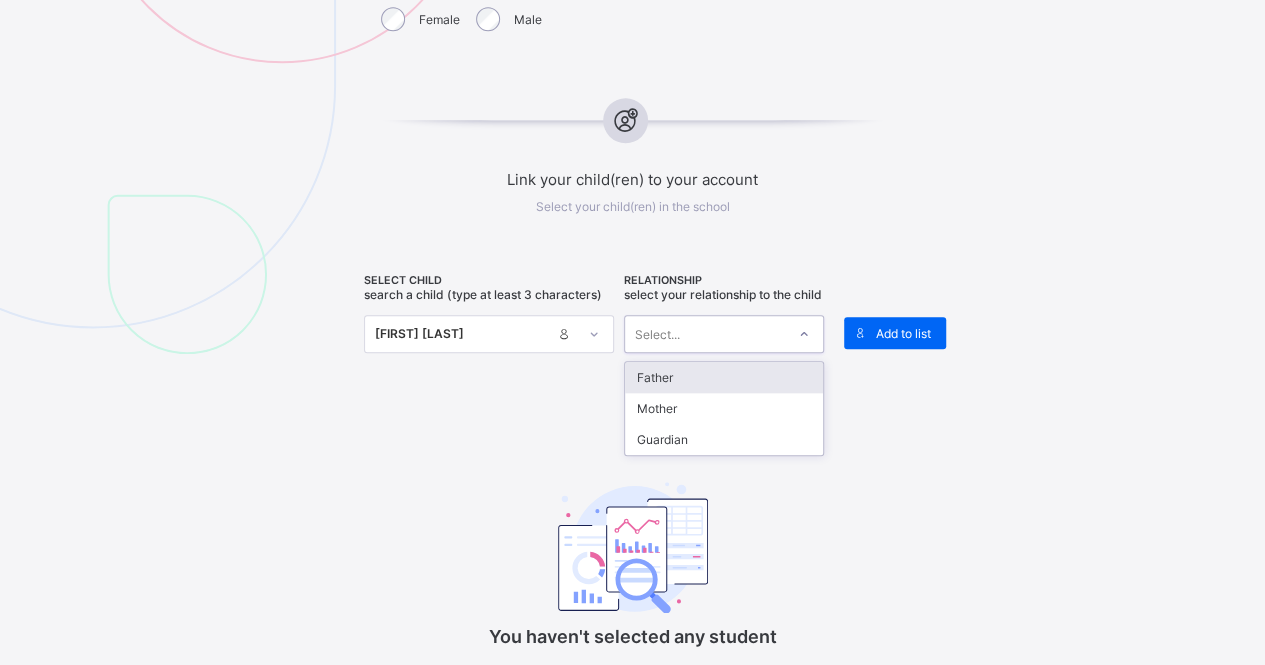 click on "Select..." at bounding box center [705, 334] 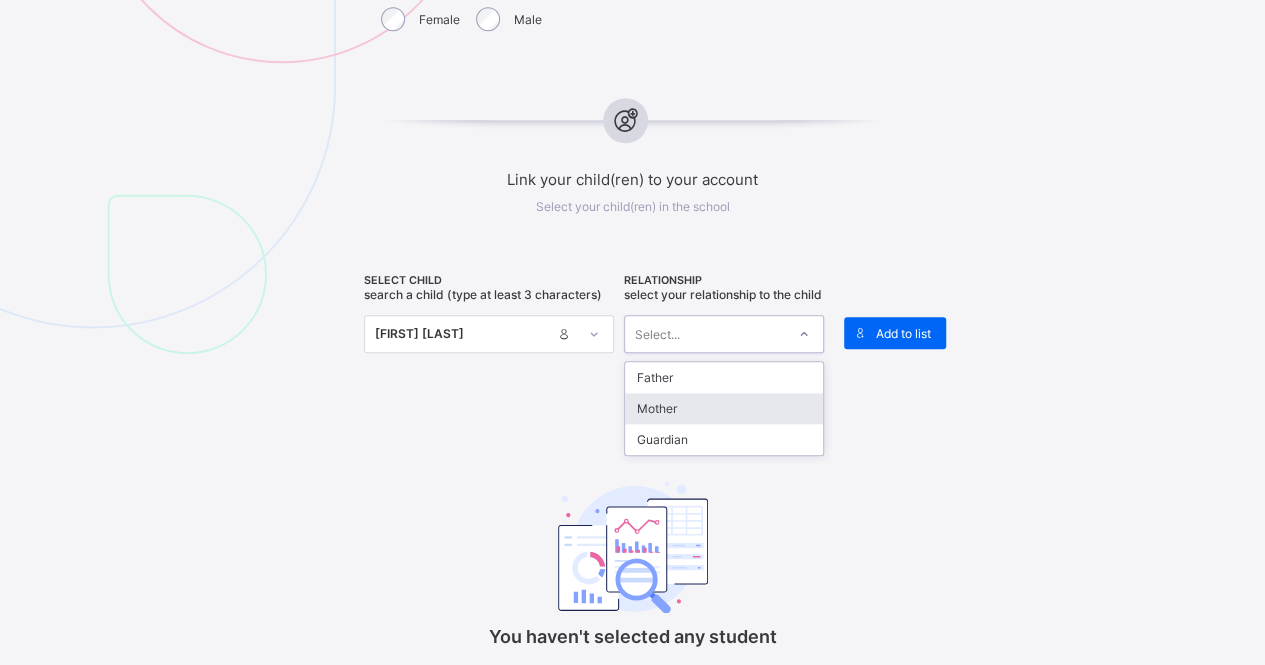 click on "Mother" at bounding box center (724, 408) 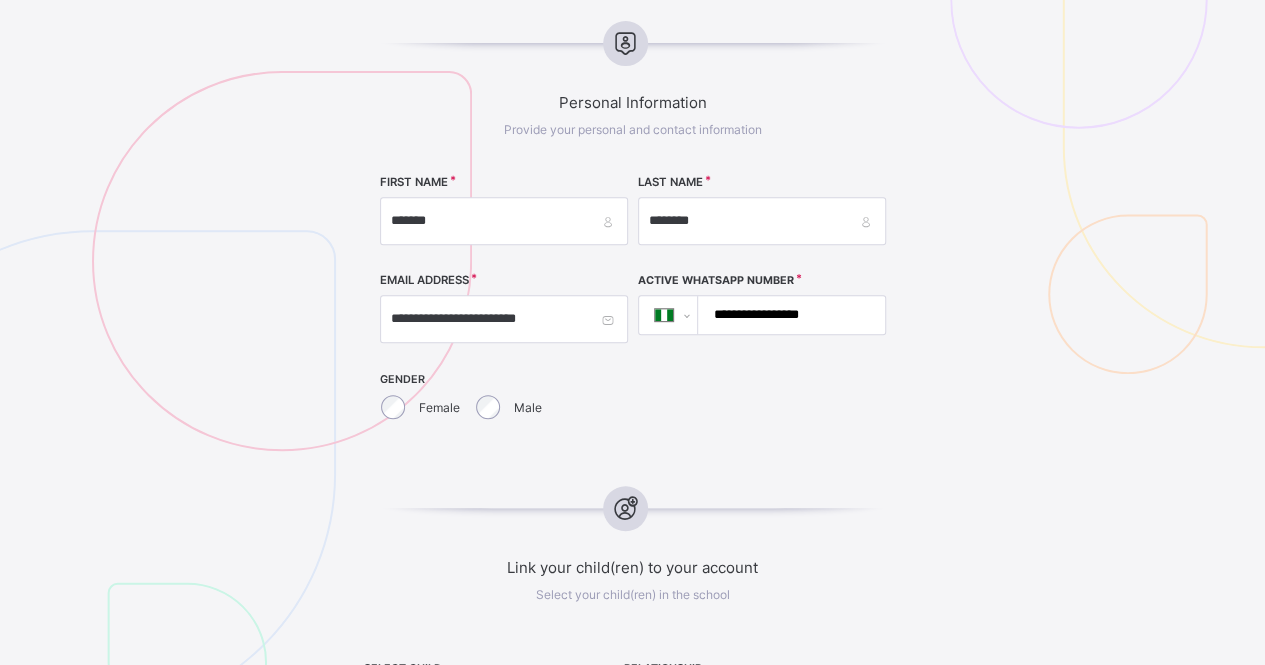 scroll, scrollTop: 373, scrollLeft: 0, axis: vertical 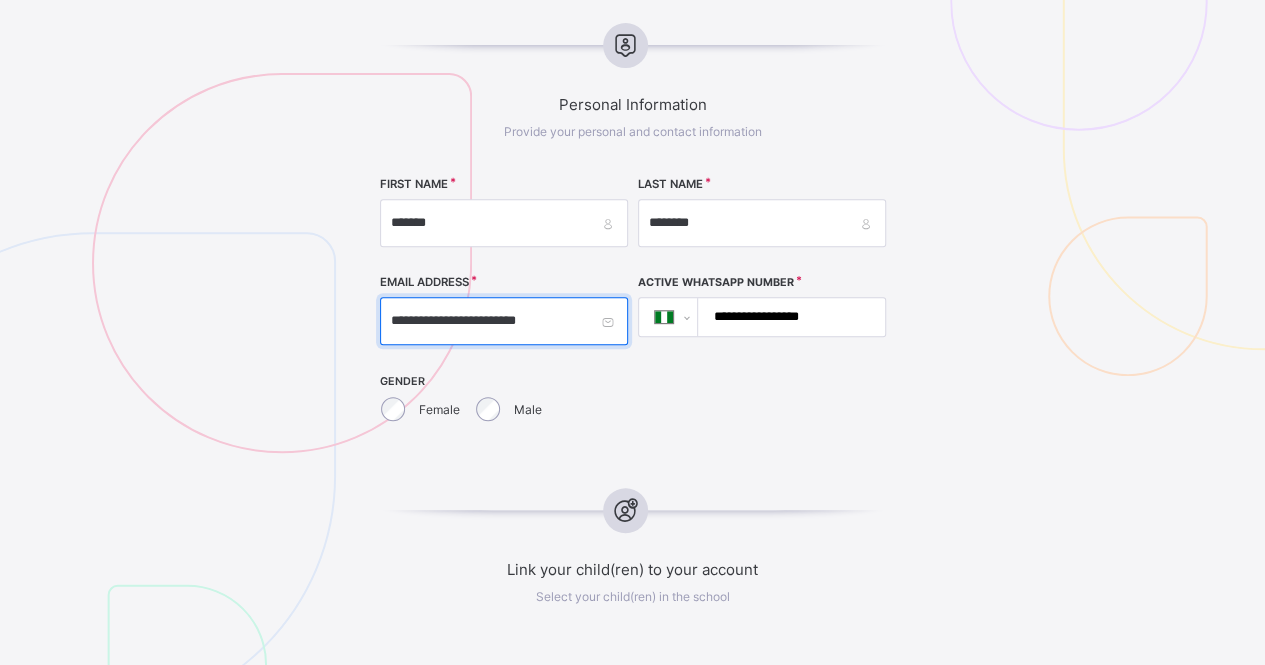 drag, startPoint x: 442, startPoint y: 317, endPoint x: 372, endPoint y: 319, distance: 70.028564 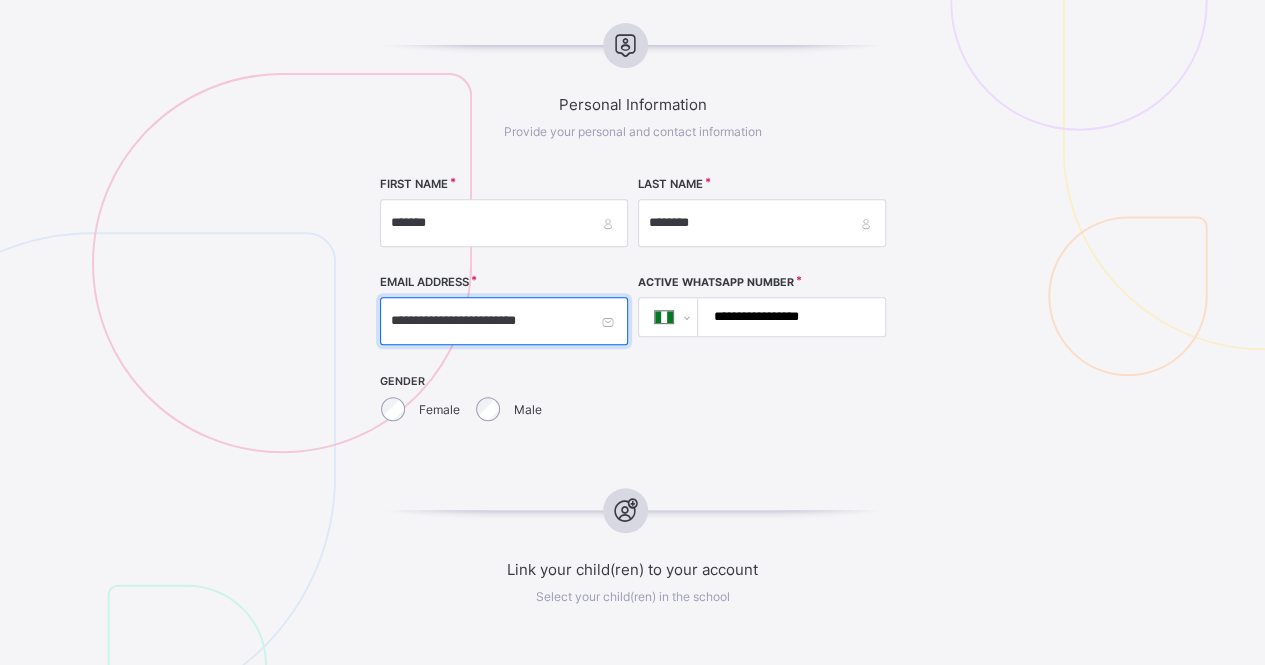 click on "Personal Information Provide your personal and contact information FIRST NAME [FIRST] LAST NAME [LAST] EMAIL ADDRESS [EMAIL] Active WhatsApp Number [PHONE]" at bounding box center [632, 237] 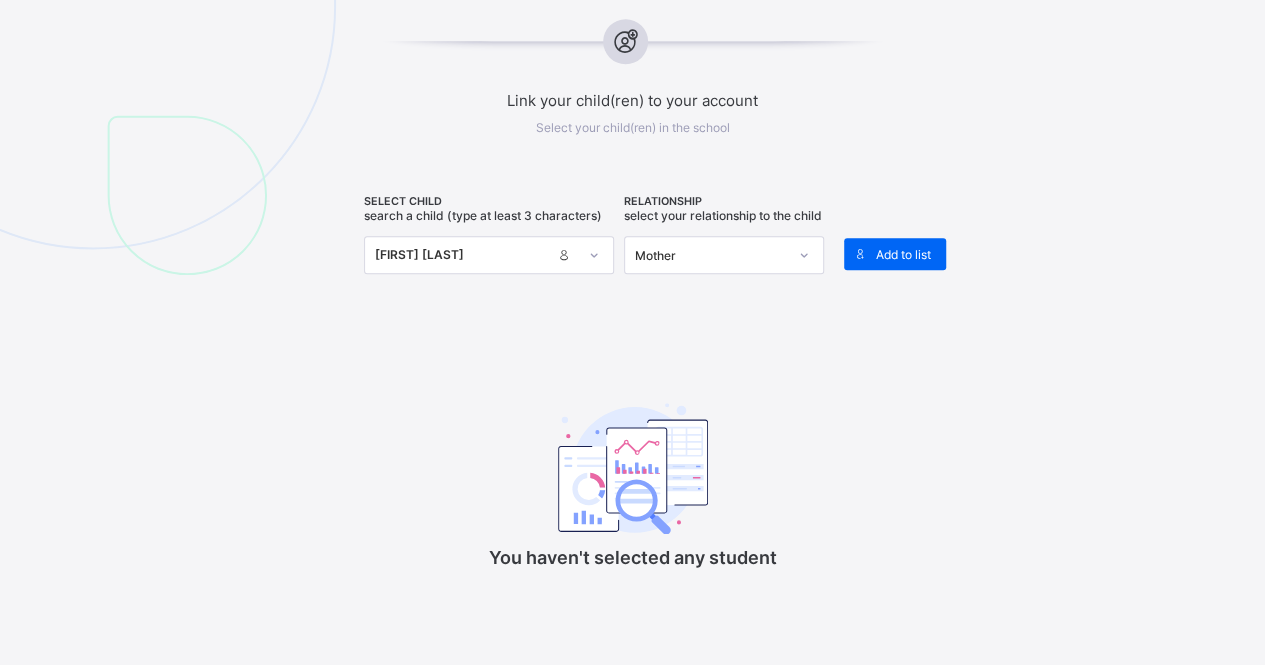 scroll, scrollTop: 827, scrollLeft: 0, axis: vertical 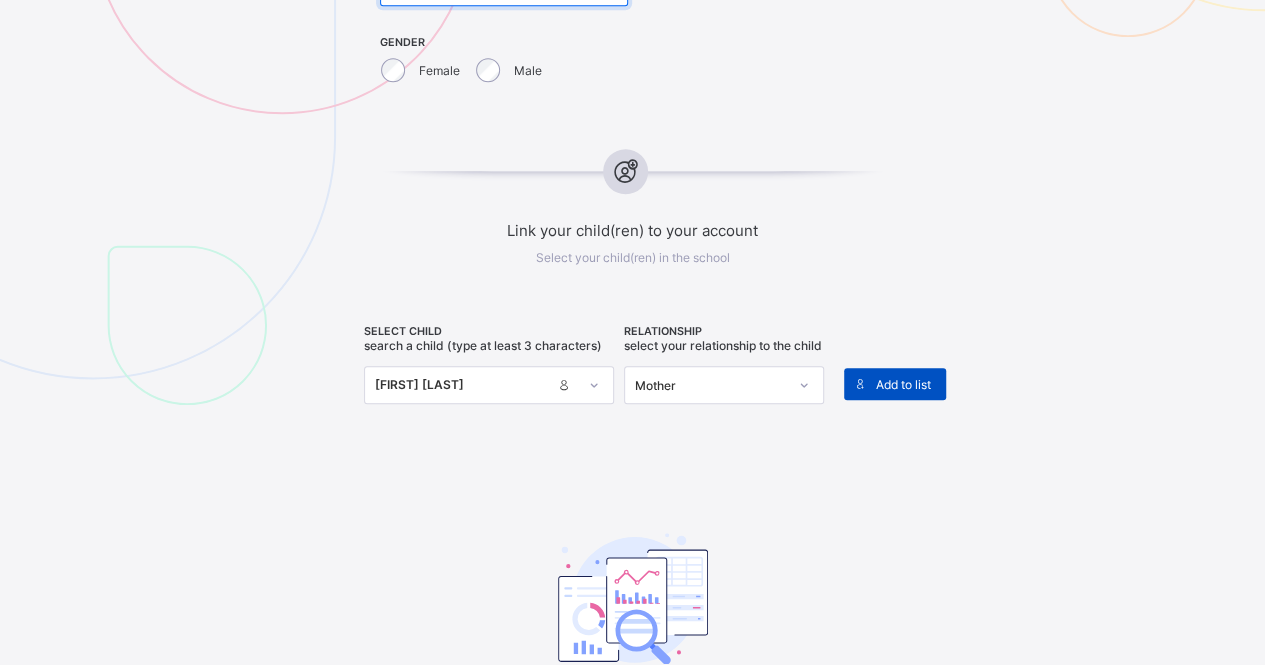 type on "**********" 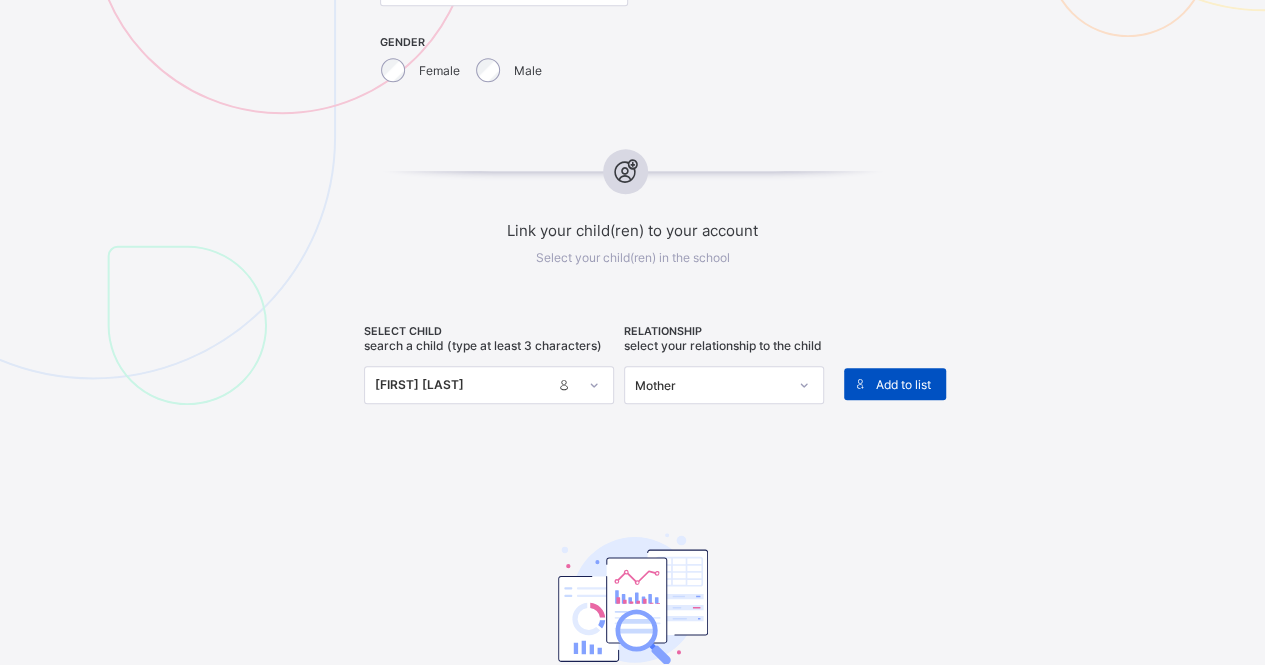 click at bounding box center (860, 384) 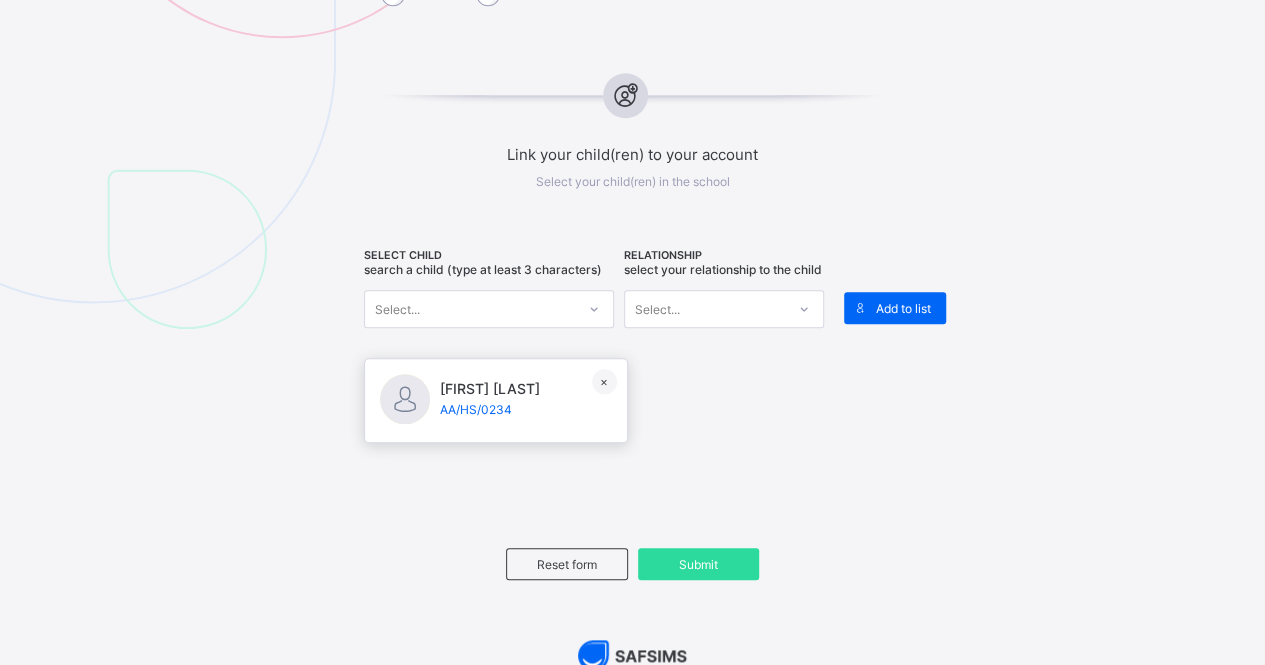 scroll, scrollTop: 790, scrollLeft: 0, axis: vertical 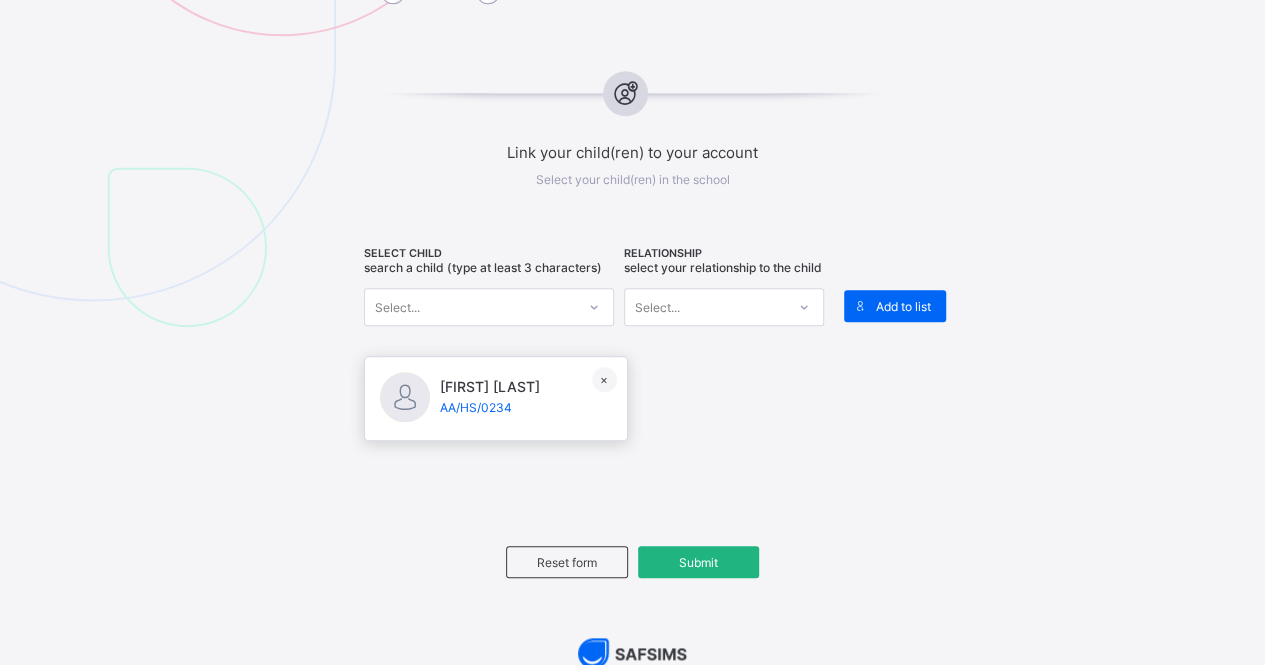 click on "Submit" at bounding box center [699, 562] 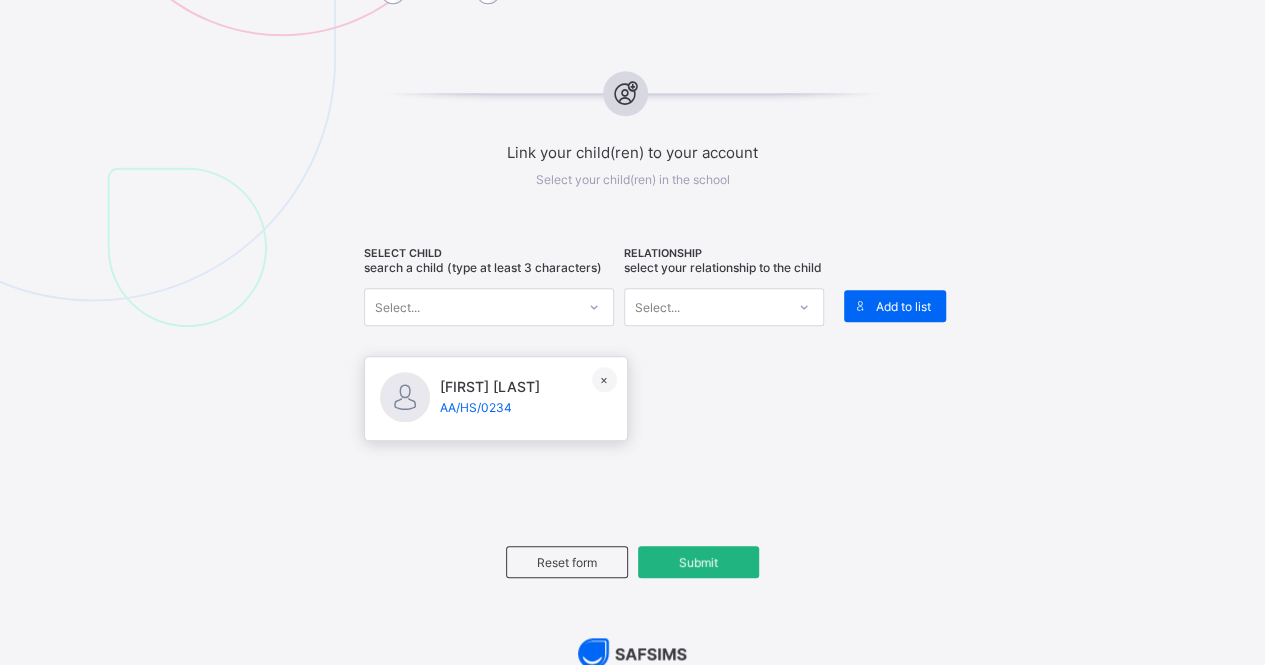type 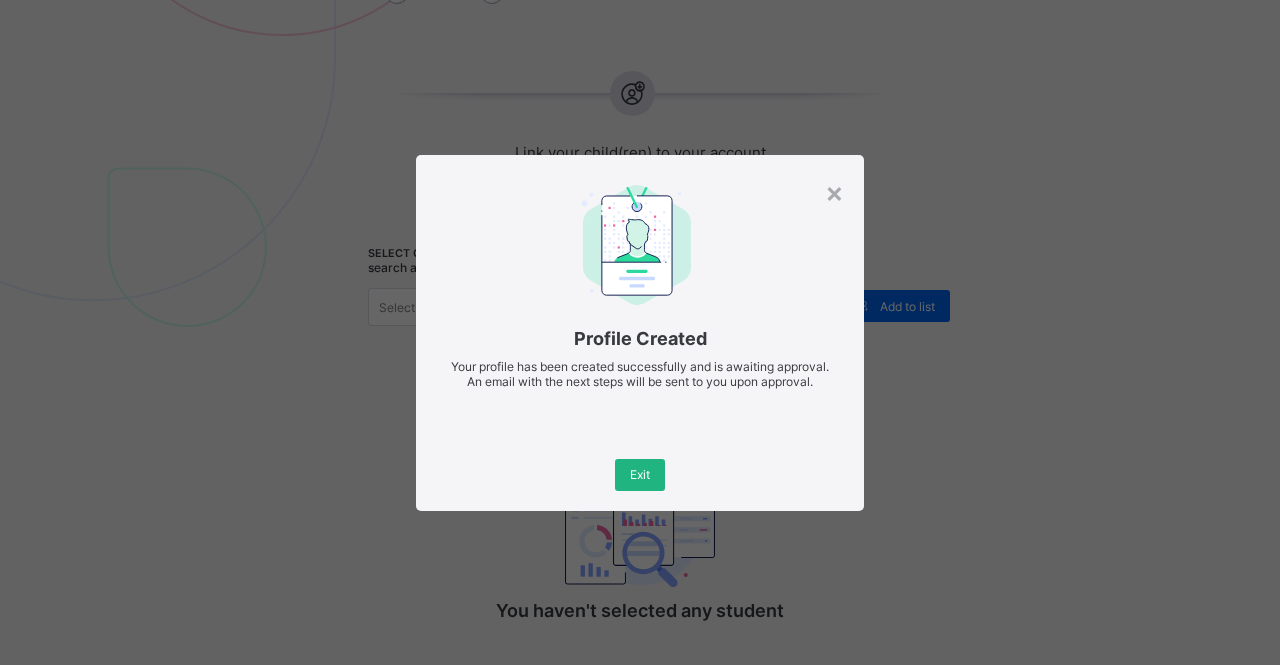 click on "Exit" at bounding box center (640, 475) 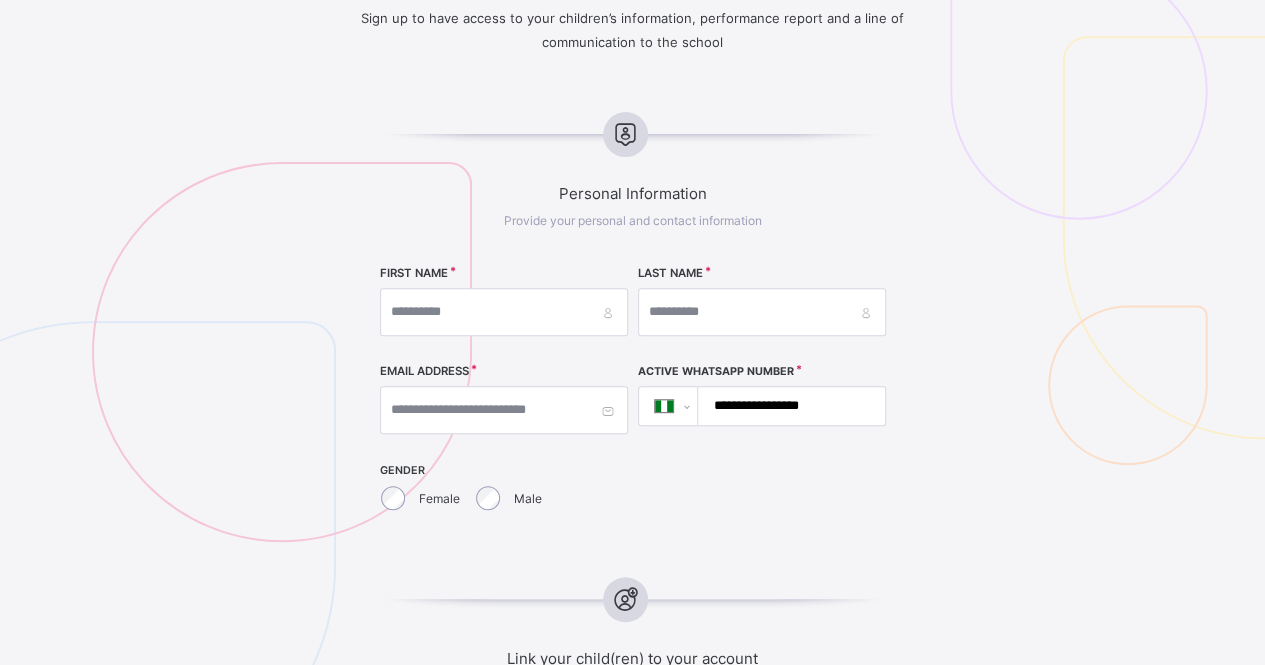 scroll, scrollTop: 278, scrollLeft: 0, axis: vertical 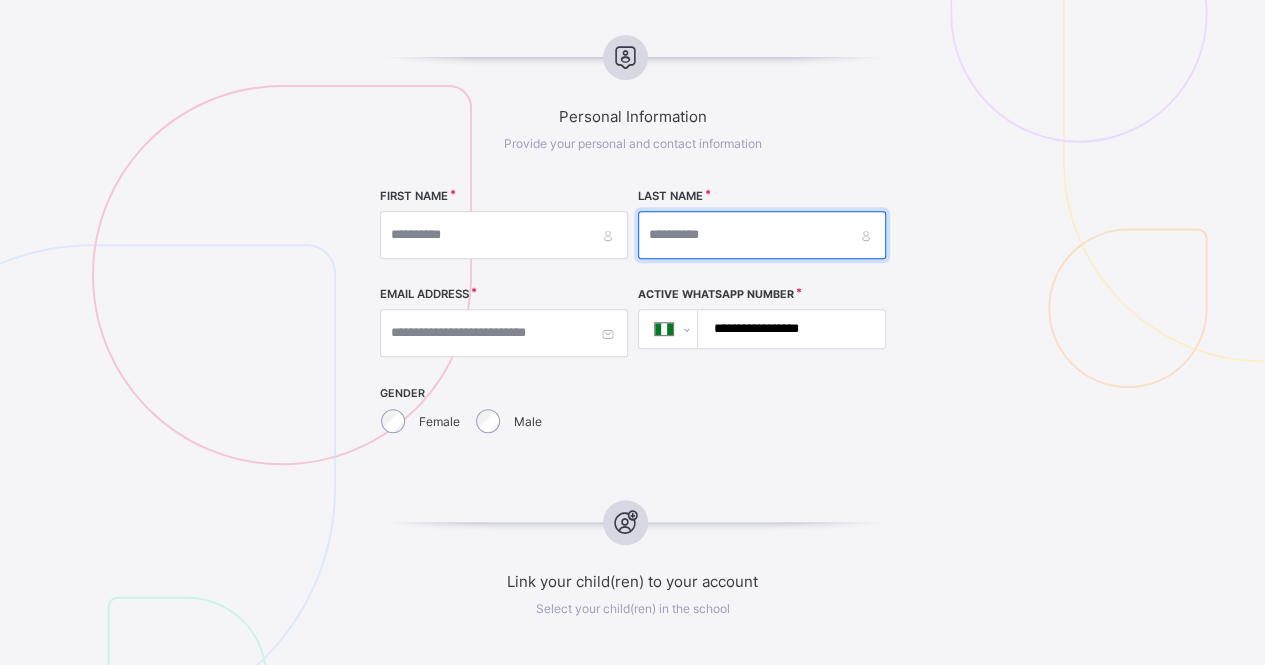 click at bounding box center (762, 235) 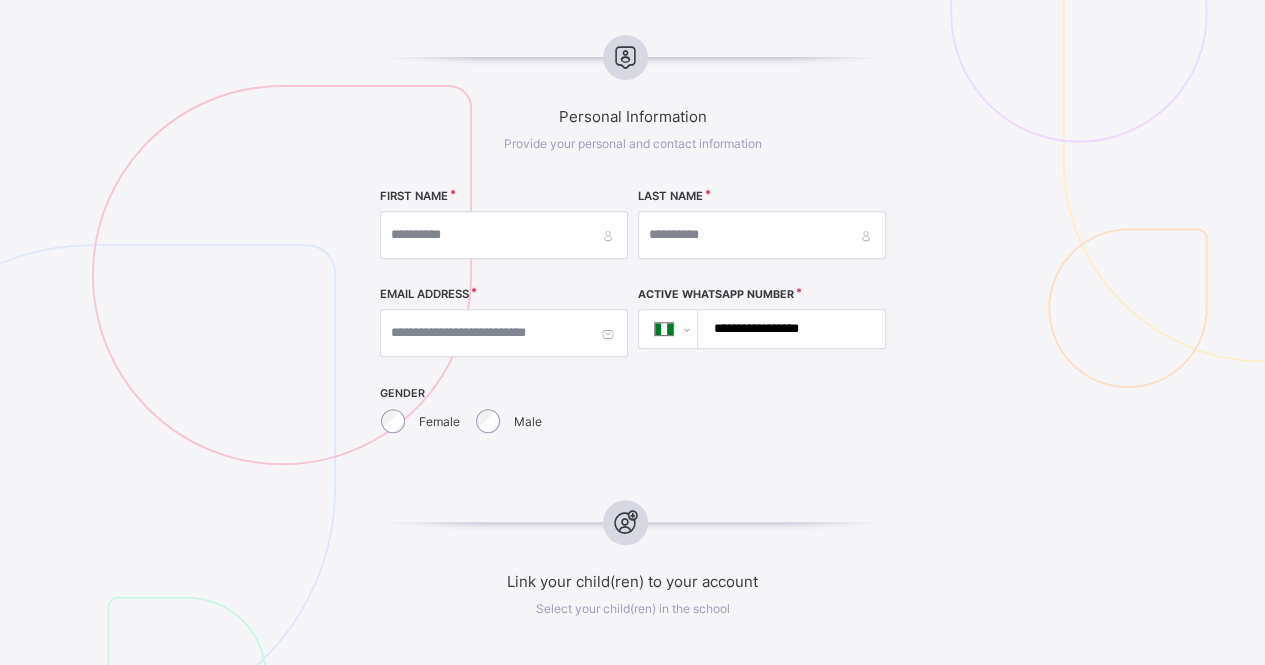 click on "Personal Information Provide your personal and contact information FIRST NAME [FIRST] LAST NAME [LAST] EMAIL ADDRESS [EMAIL] Active WhatsApp Number [PHONE]" at bounding box center (632, 249) 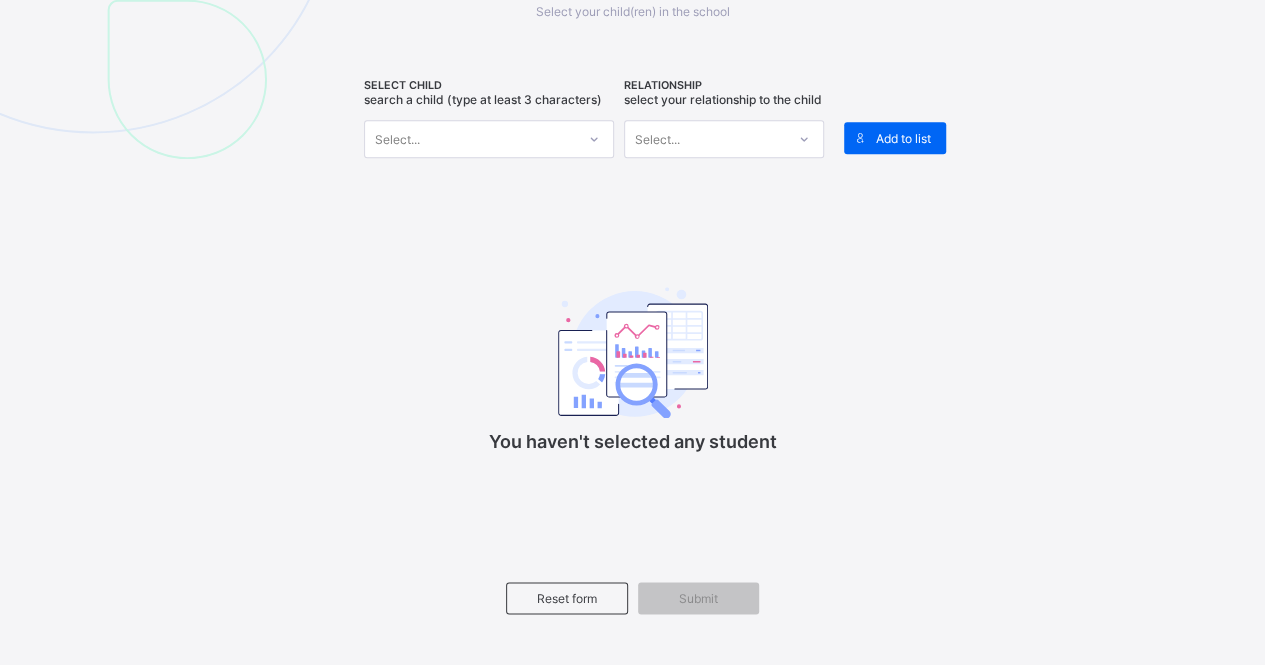 scroll, scrollTop: 962, scrollLeft: 0, axis: vertical 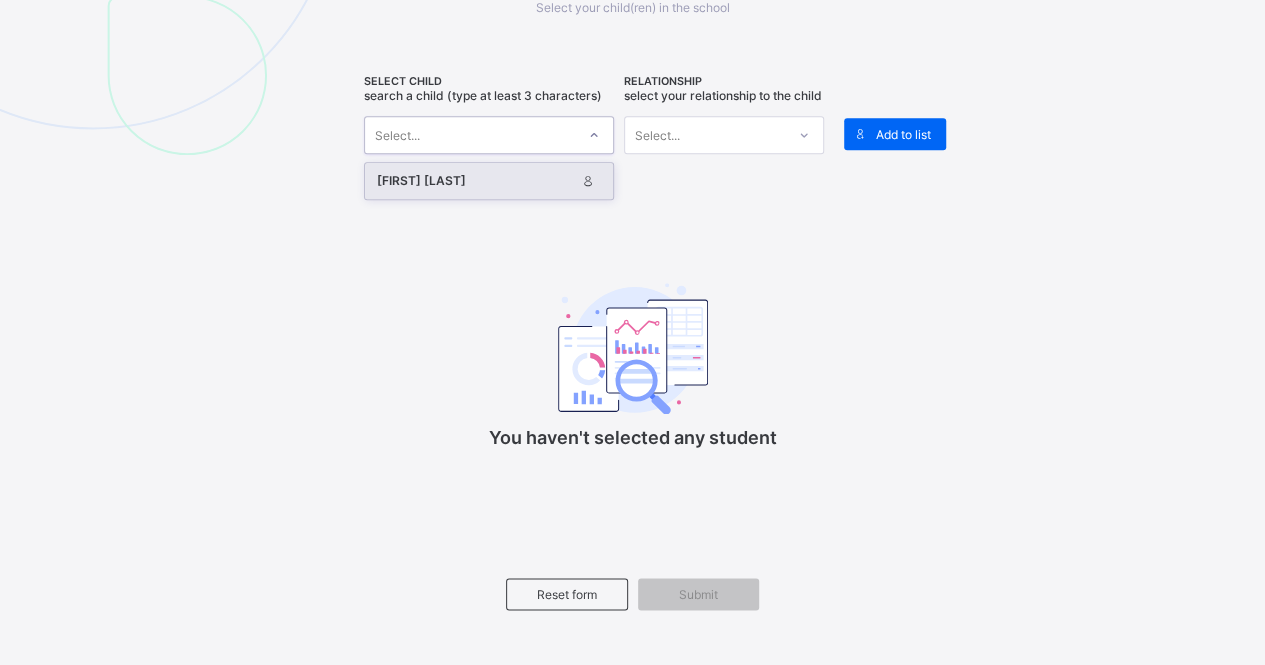 click on "Select..." at bounding box center [470, 135] 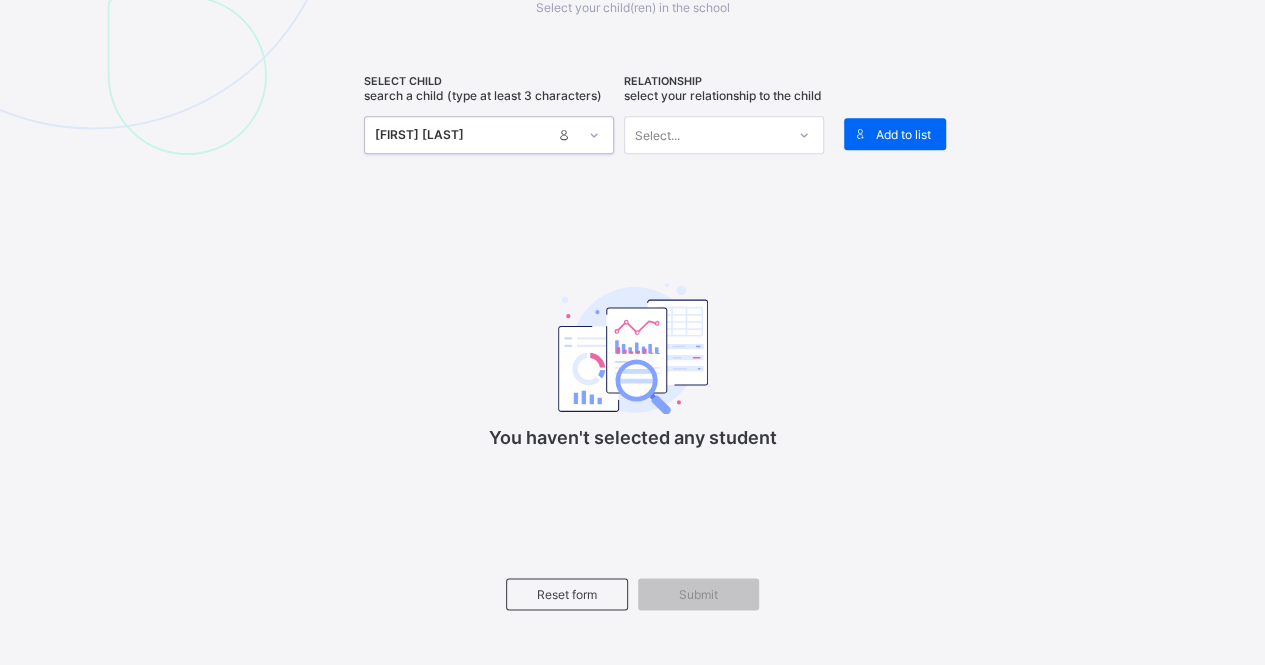 click on "Select..." at bounding box center (705, 135) 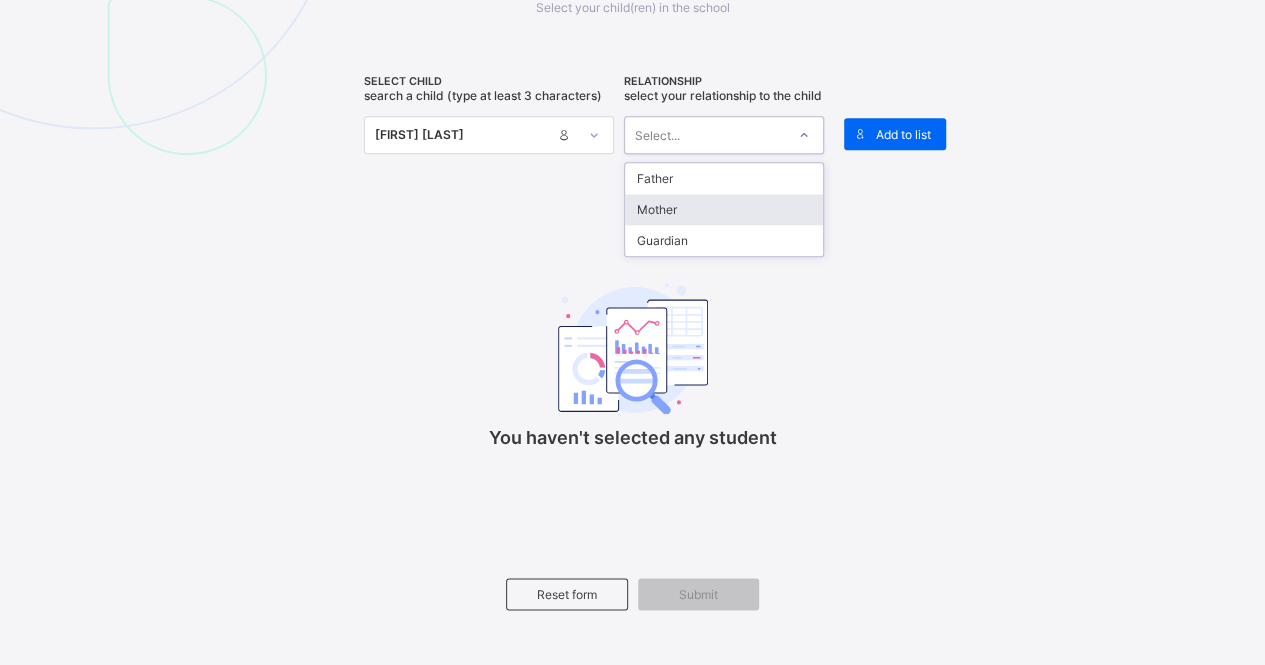 click on "Mother" at bounding box center [724, 209] 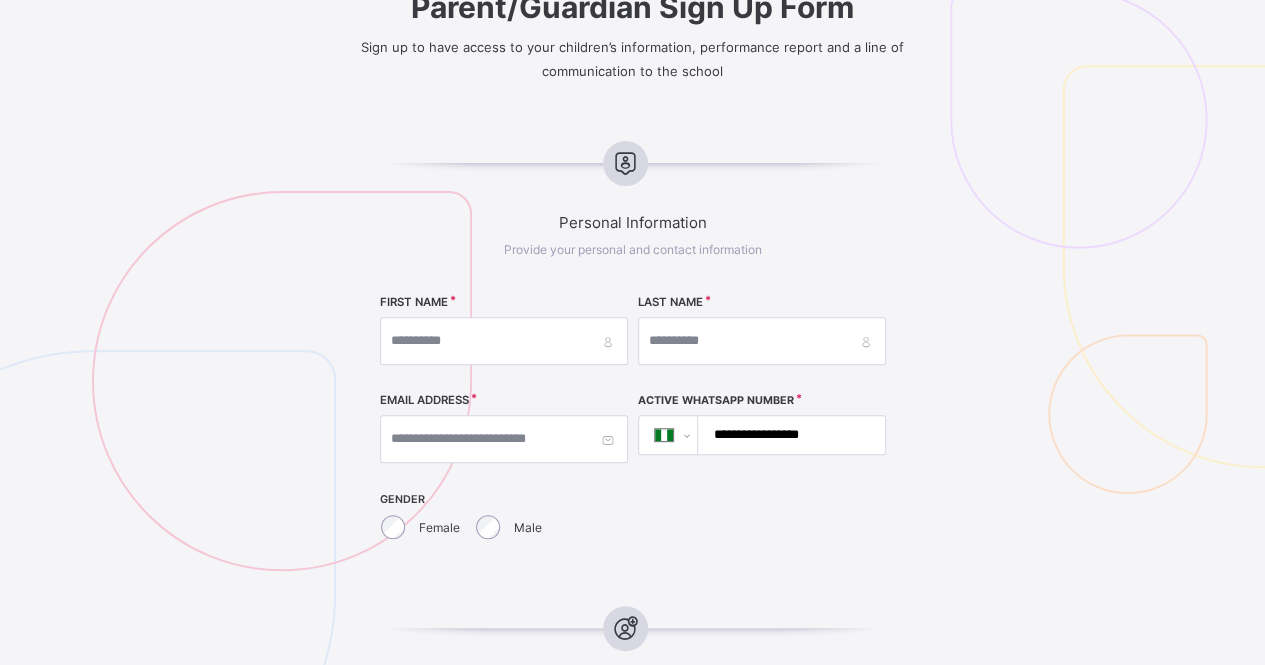 scroll, scrollTop: 250, scrollLeft: 0, axis: vertical 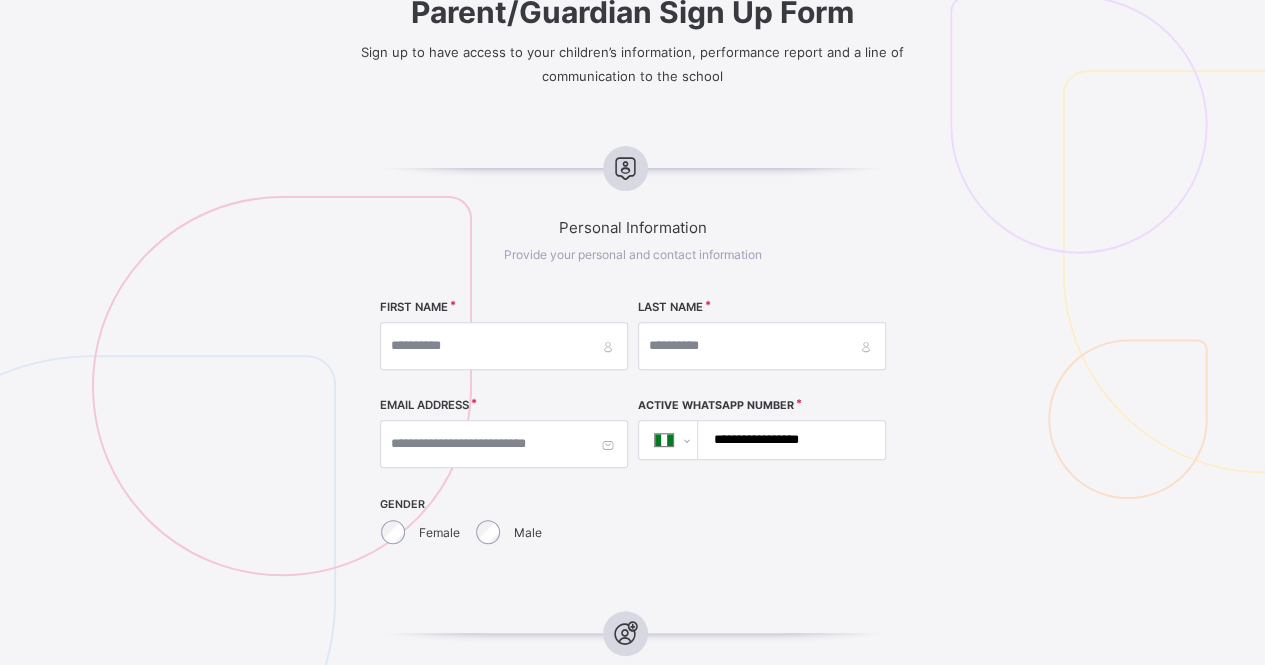 click on "Personal Information Provide your personal and contact information FIRST NAME [FIRST] LAST NAME [LAST] EMAIL ADDRESS [EMAIL] Active WhatsApp Number [PHONE]" at bounding box center (632, 360) 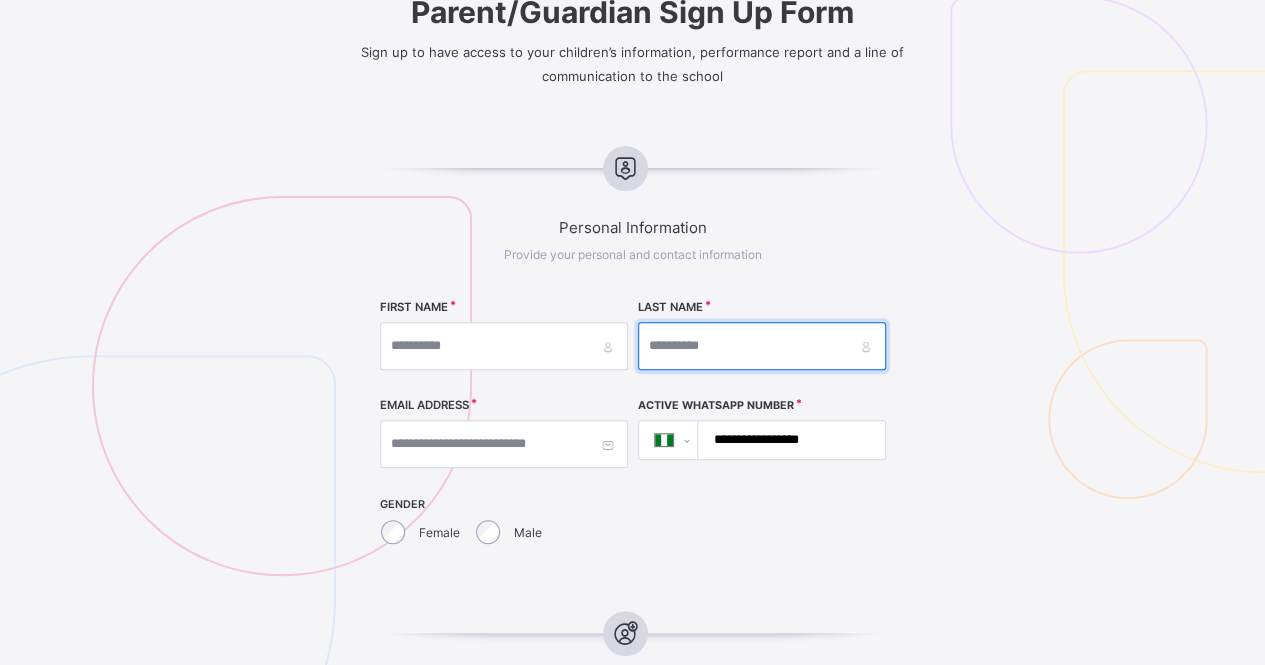 click at bounding box center (762, 346) 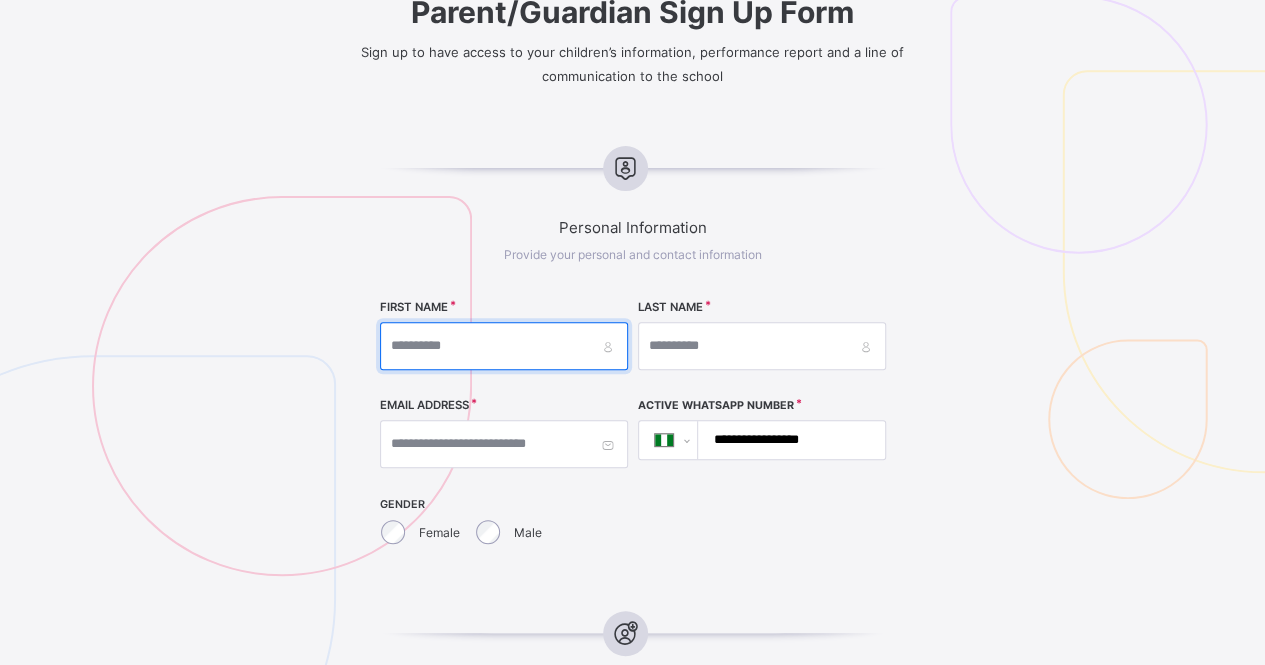 click at bounding box center [504, 346] 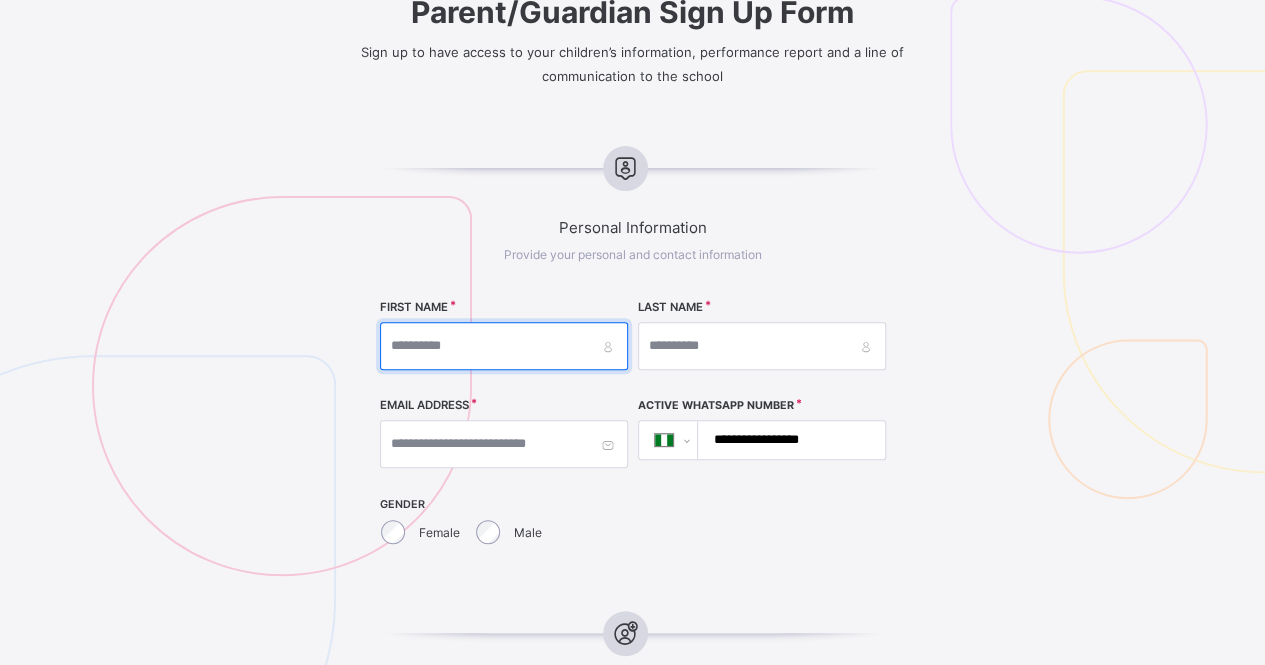 click at bounding box center [504, 346] 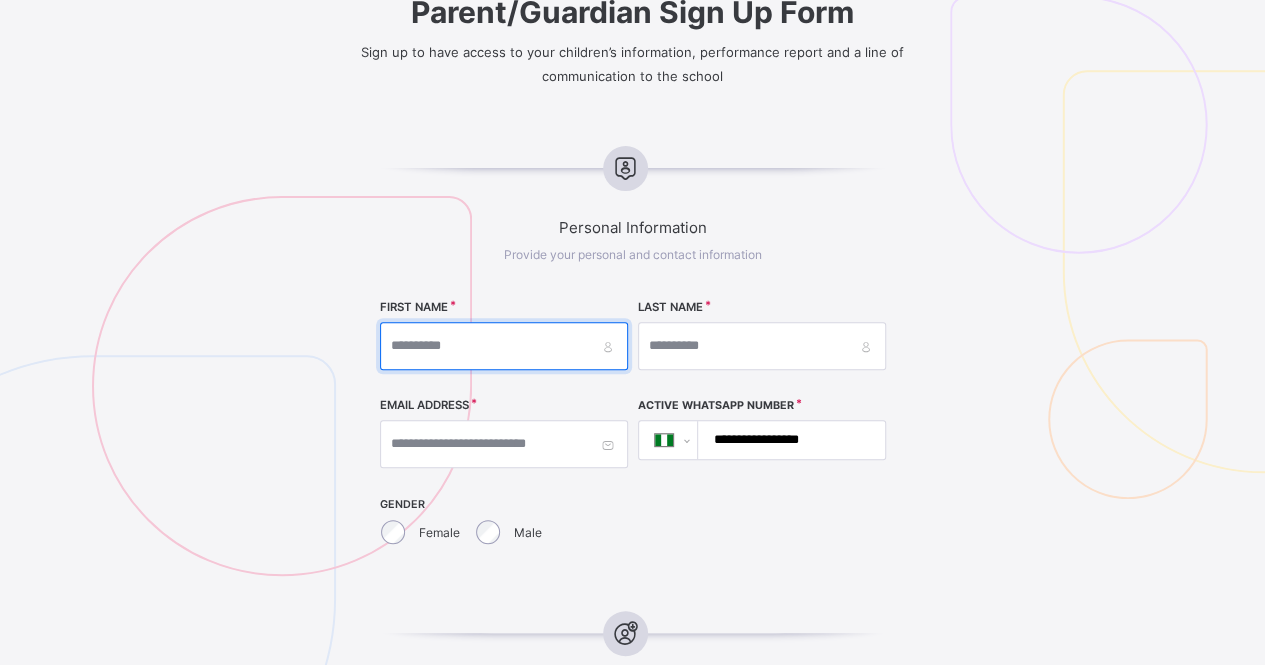 click at bounding box center [504, 346] 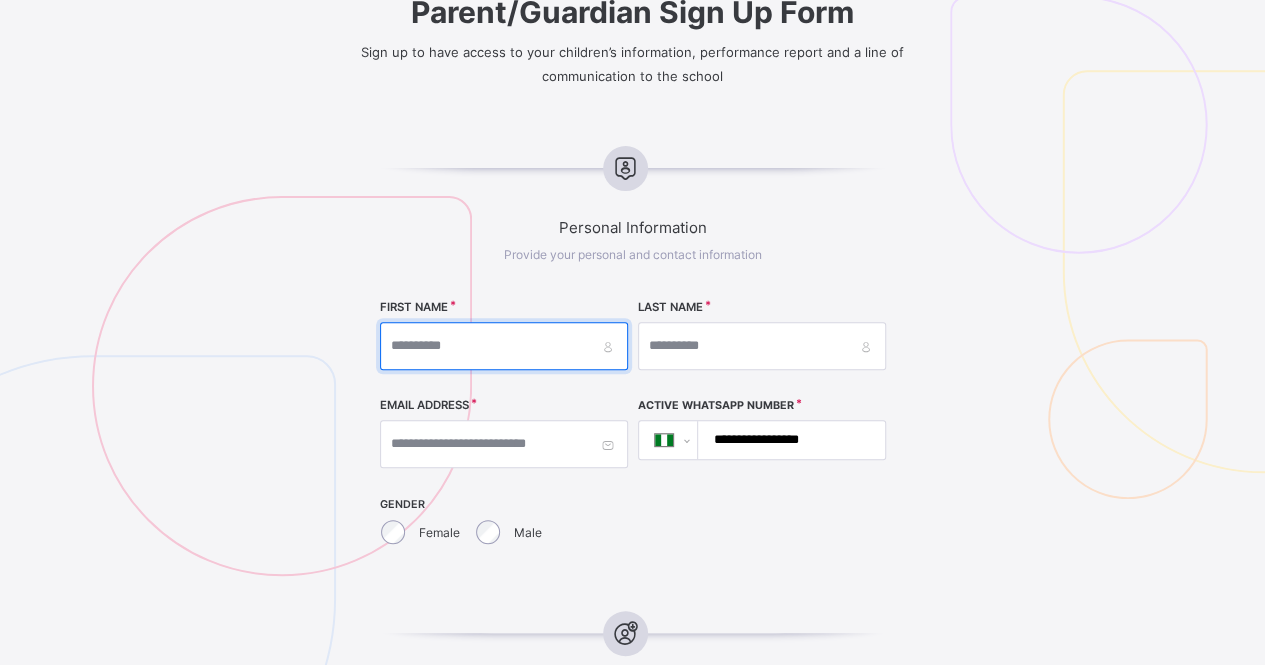 type on "*********" 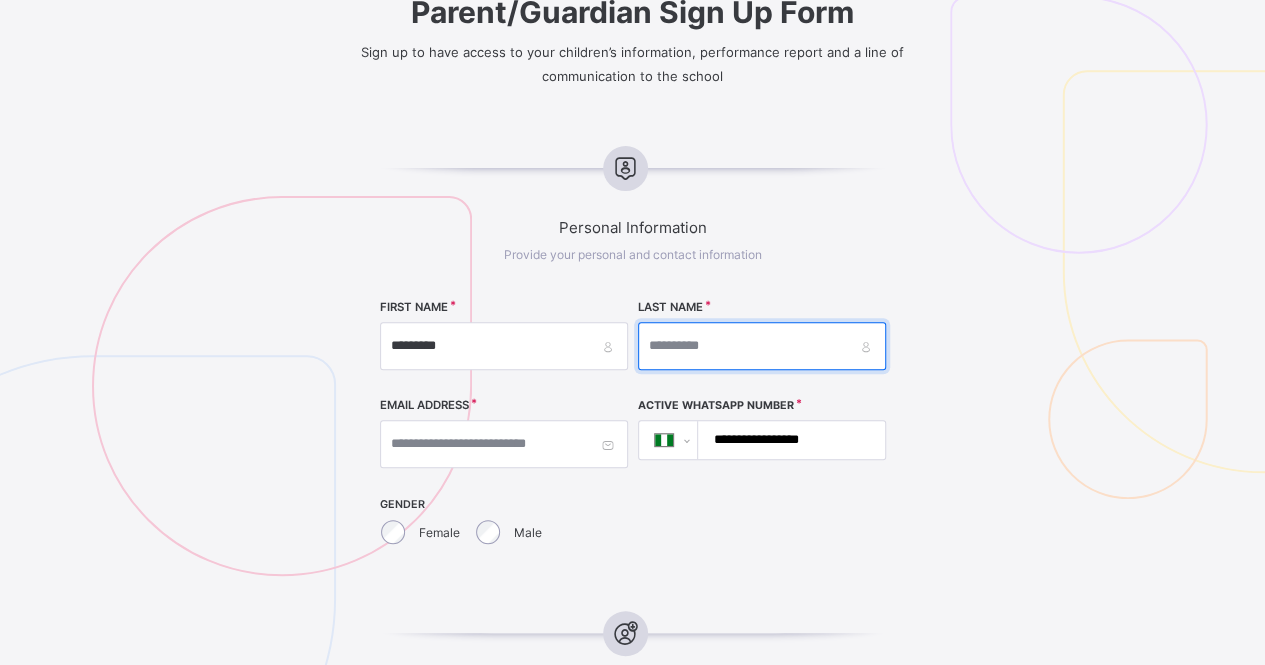 type on "********" 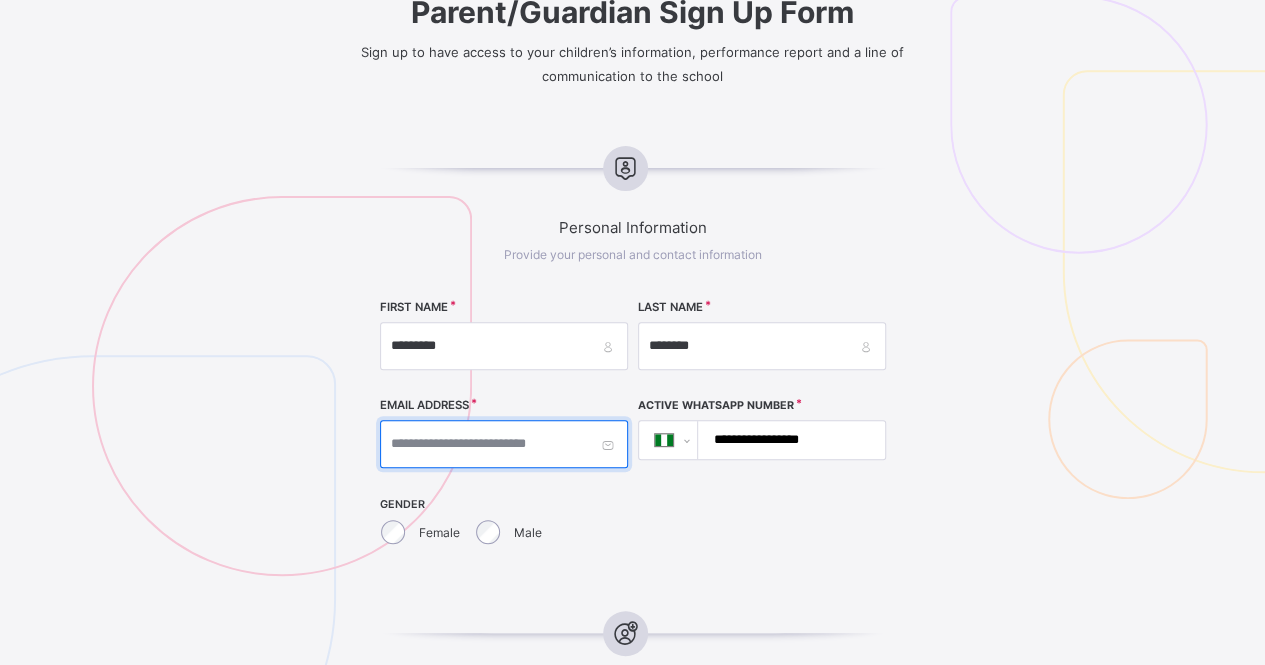 click at bounding box center (504, 444) 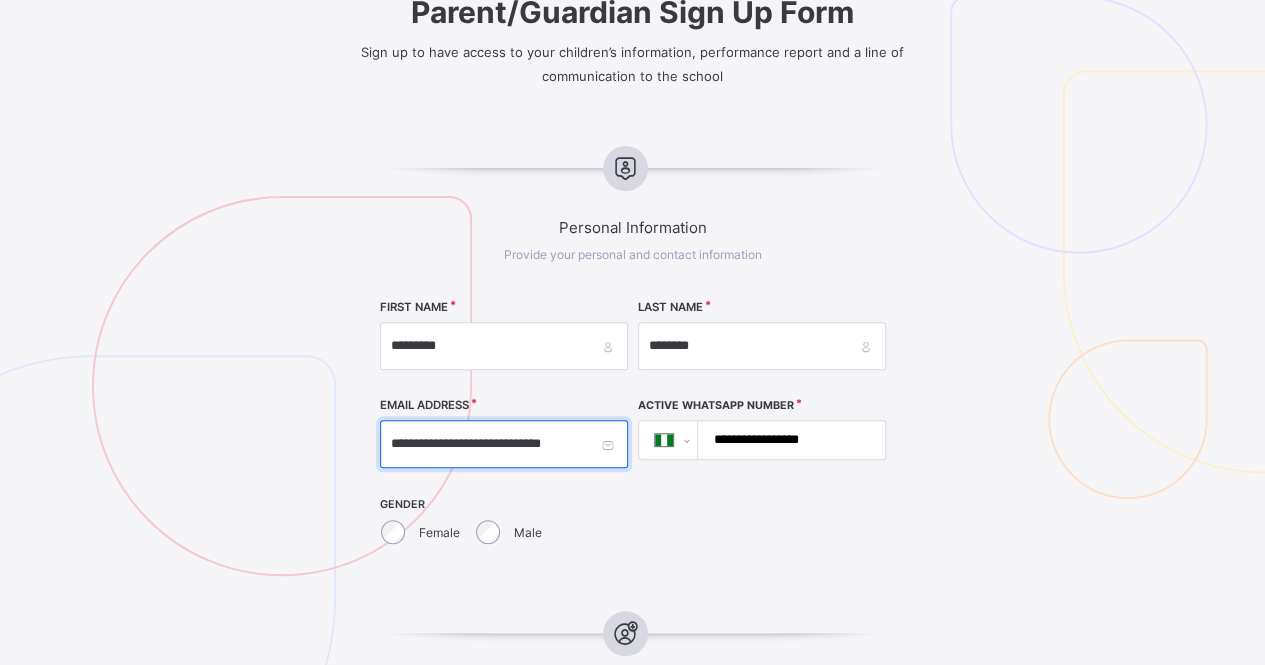 drag, startPoint x: 529, startPoint y: 443, endPoint x: 614, endPoint y: 443, distance: 85 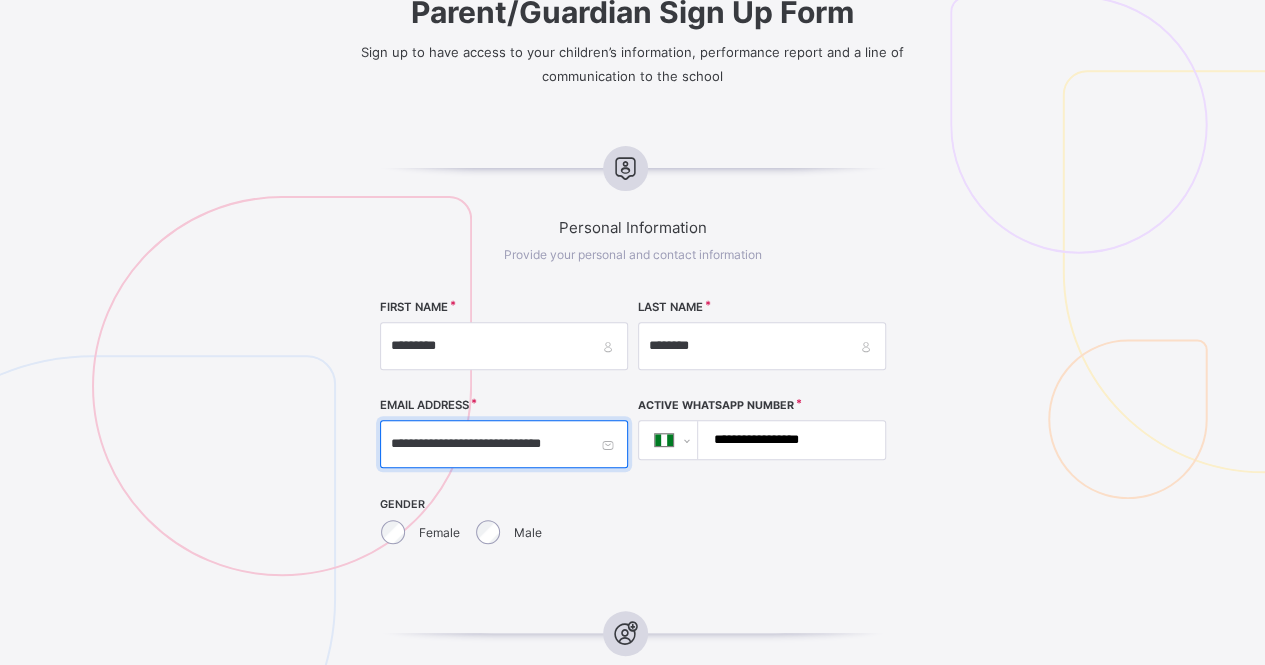 click on "**********" at bounding box center (504, 444) 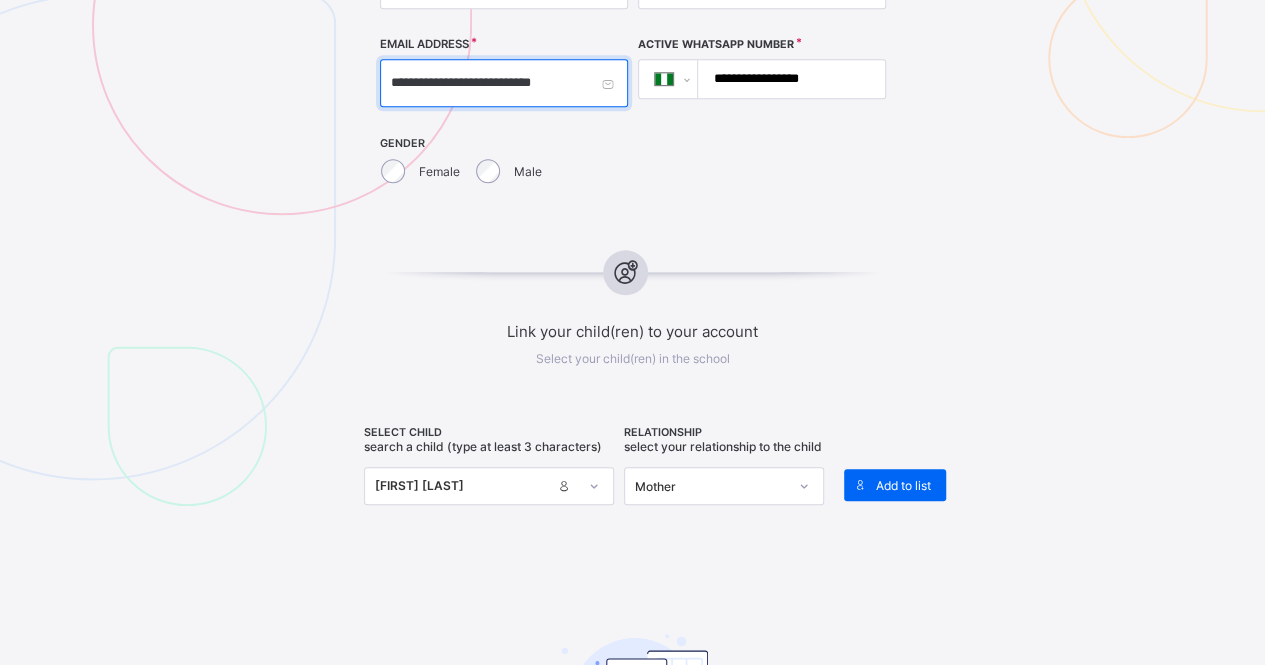 scroll, scrollTop: 630, scrollLeft: 0, axis: vertical 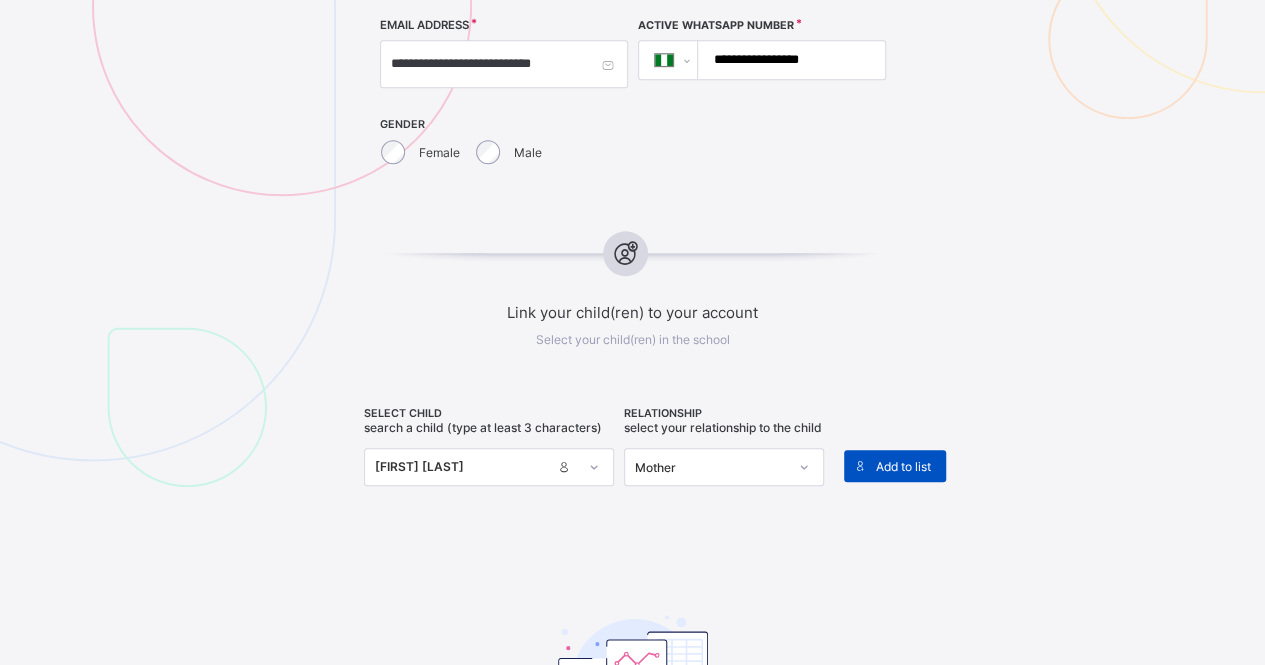 click on "Add to list" at bounding box center [895, 466] 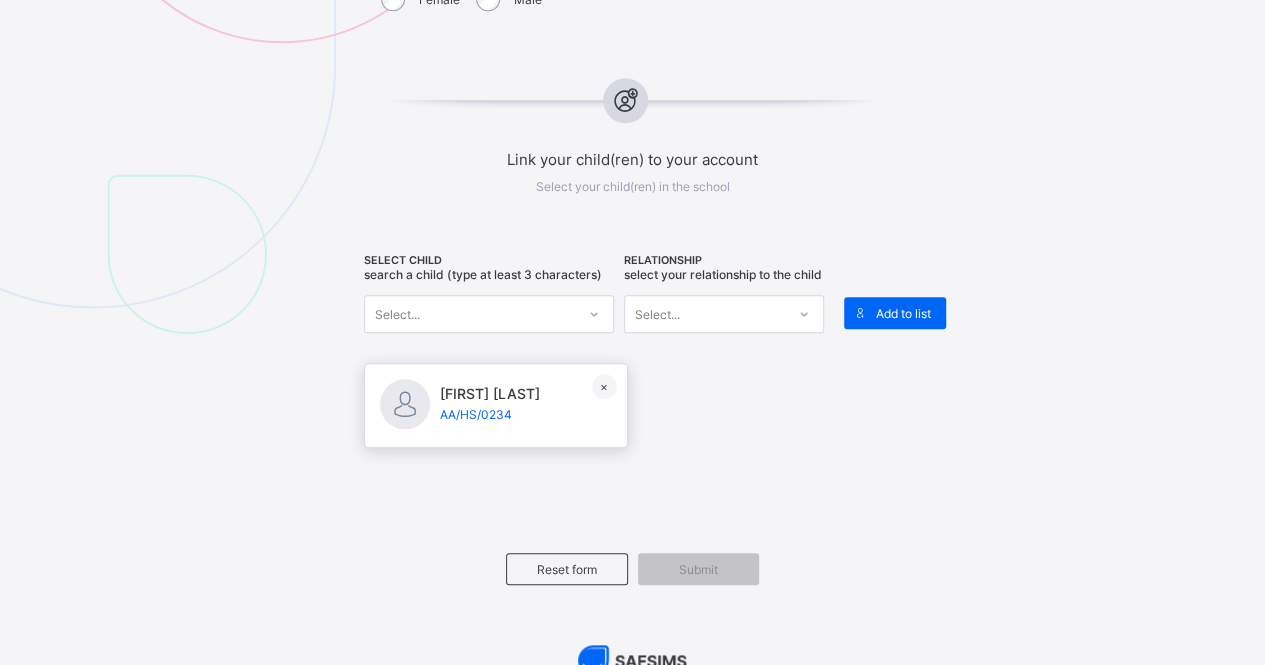 scroll, scrollTop: 784, scrollLeft: 0, axis: vertical 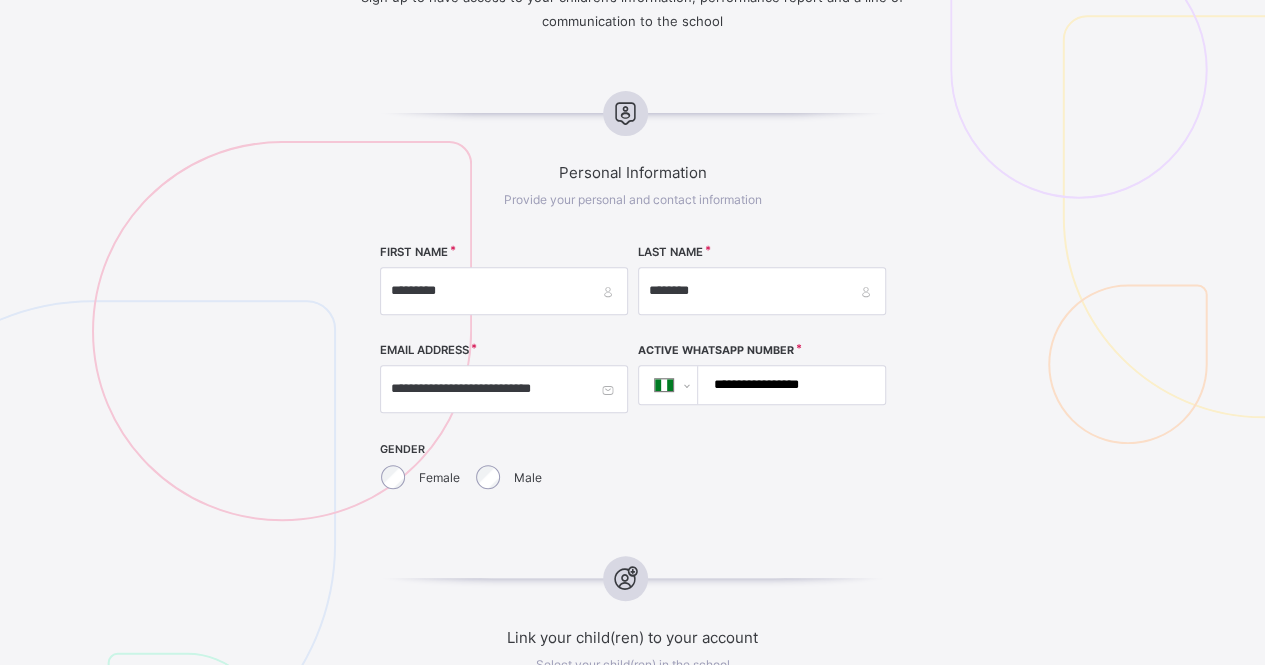 click on "Female" at bounding box center (421, 477) 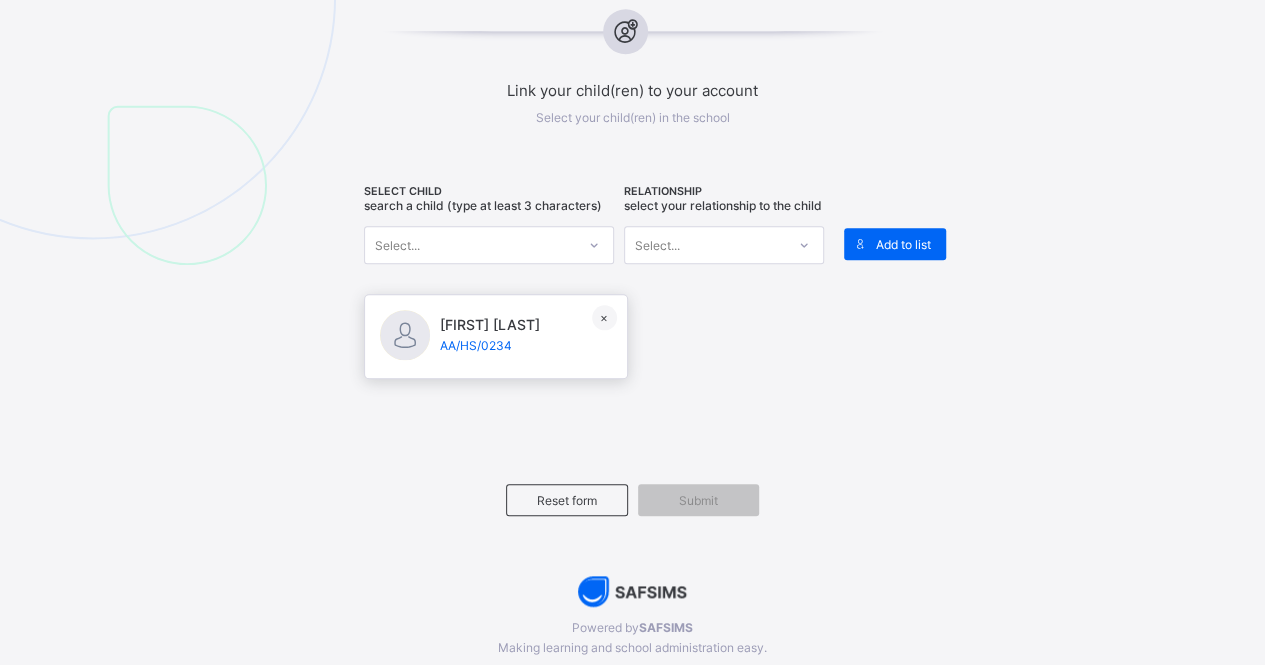 scroll, scrollTop: 872, scrollLeft: 0, axis: vertical 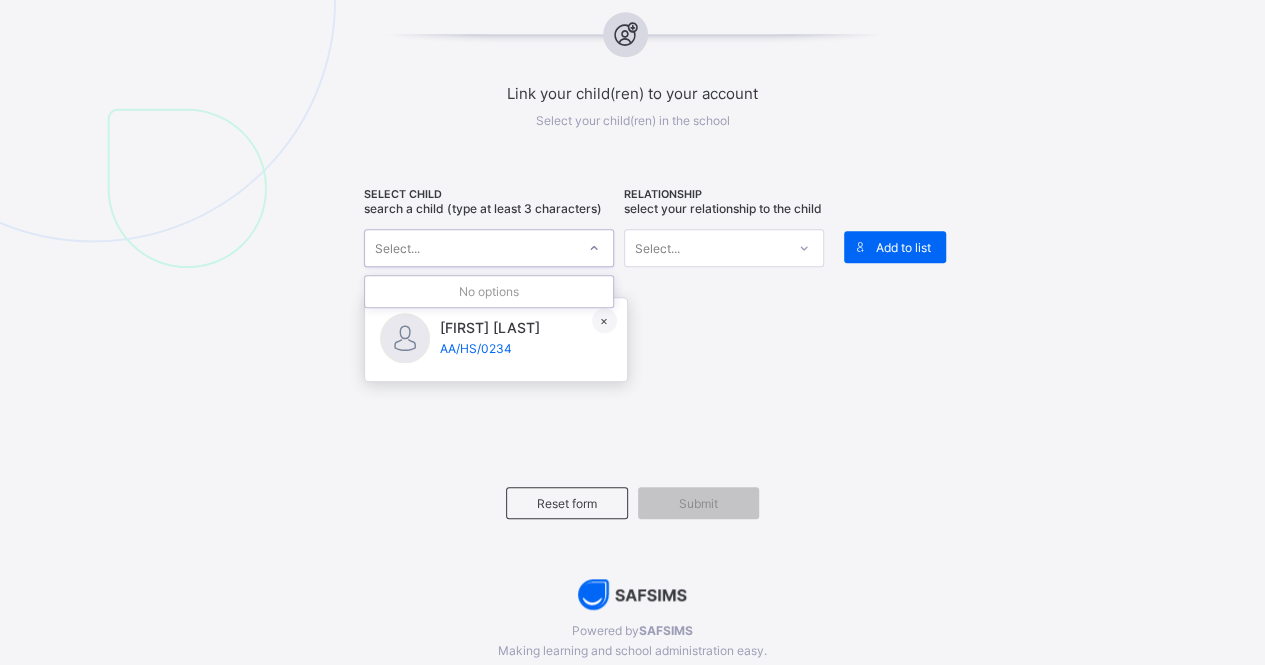 click on "Select..." at bounding box center [470, 248] 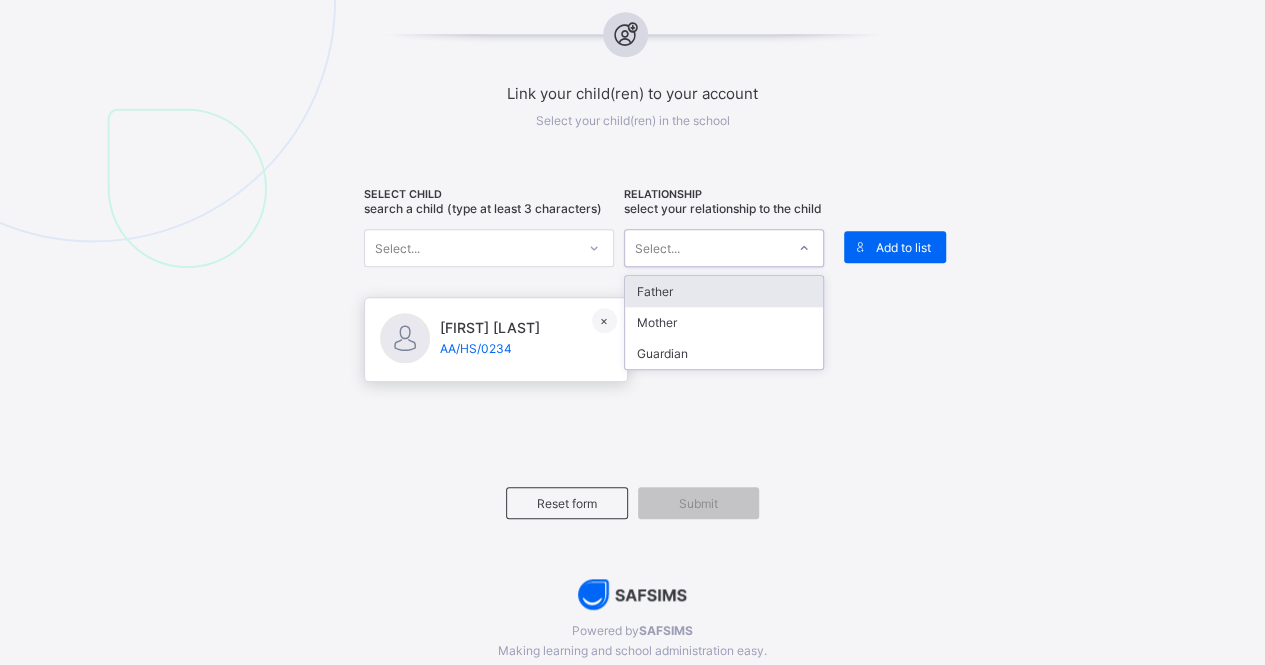 click on "Select..." at bounding box center [705, 248] 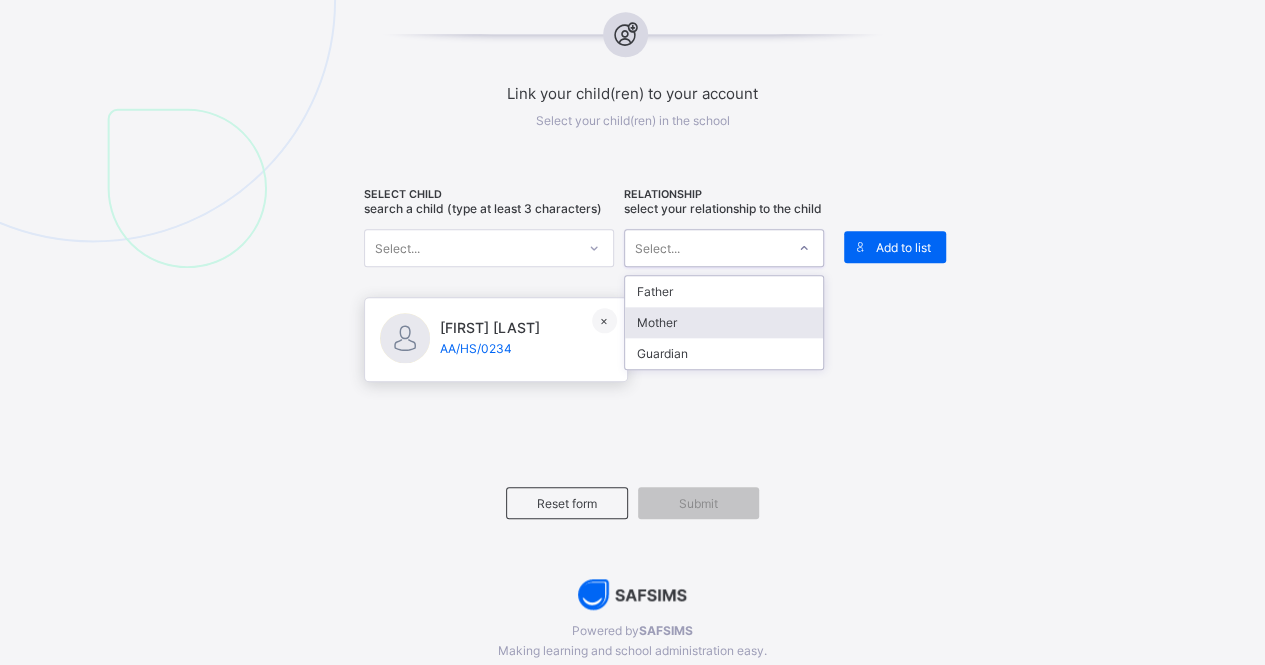 click on "Mother" at bounding box center [724, 322] 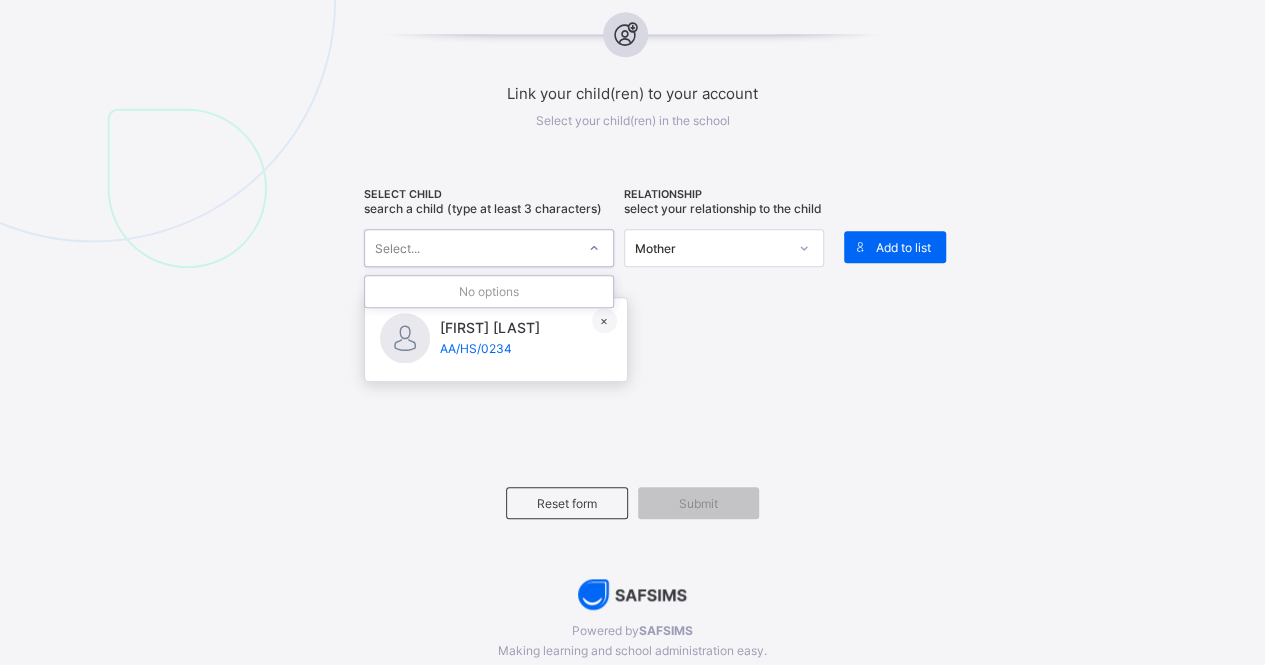 click on "Select..." at bounding box center (489, 248) 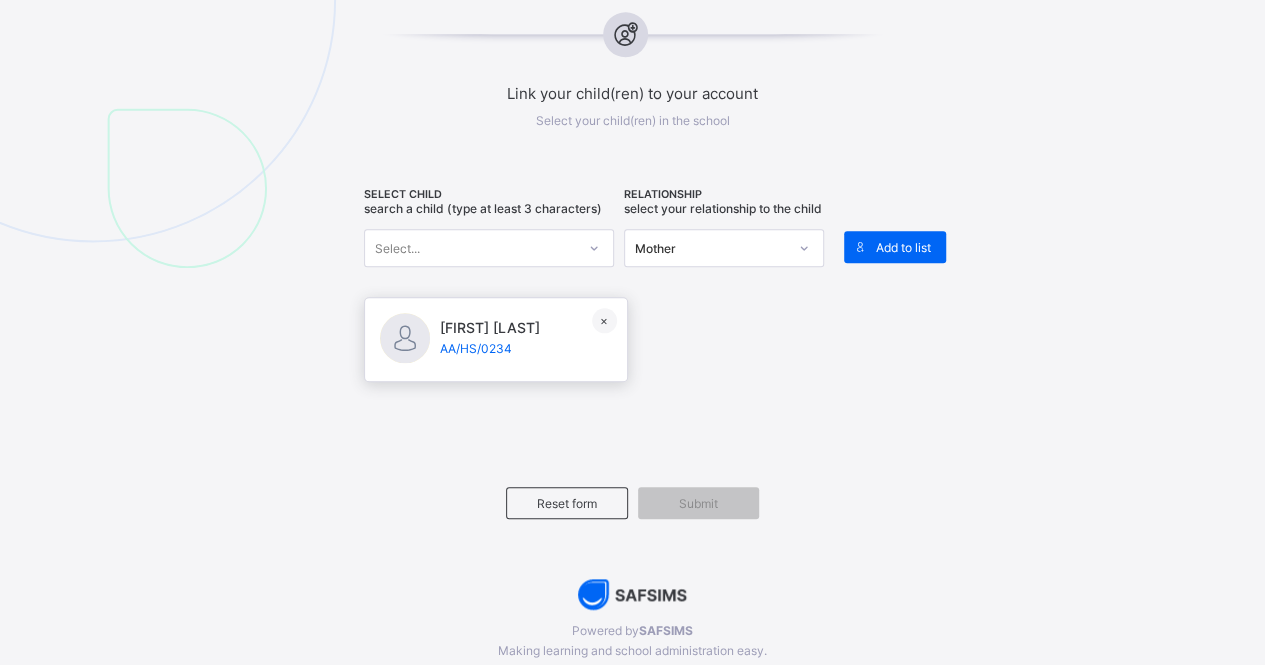 click on "**********" at bounding box center [632, -73] 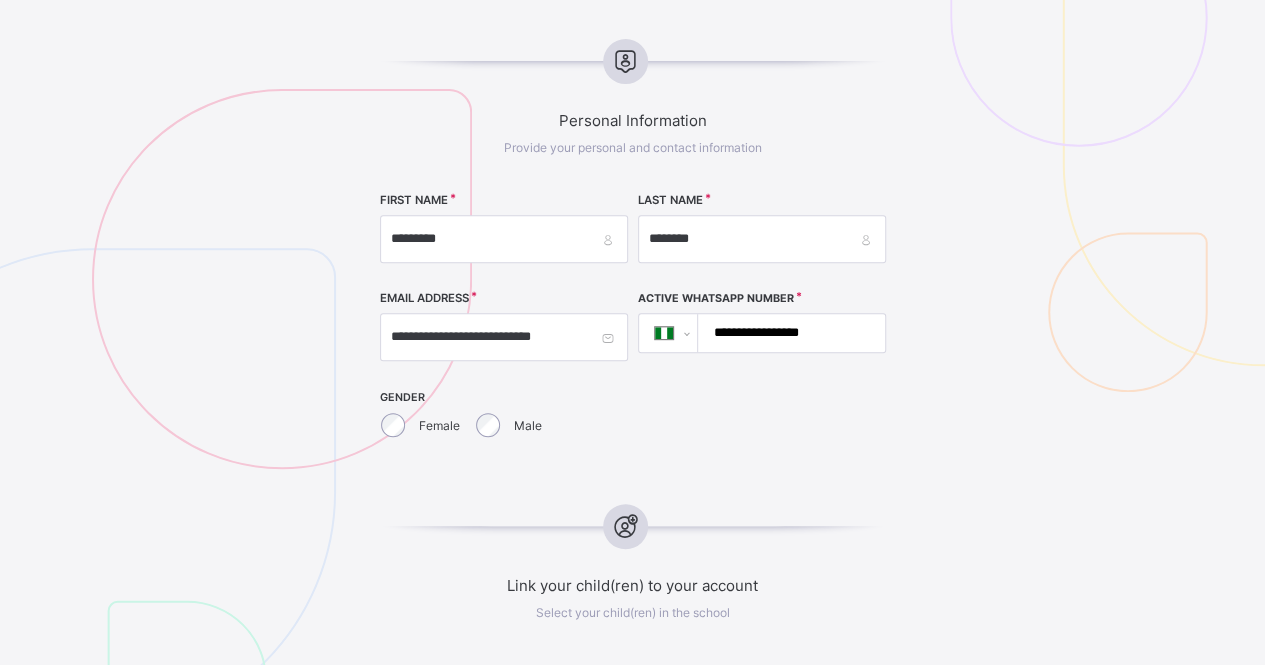 scroll, scrollTop: 355, scrollLeft: 0, axis: vertical 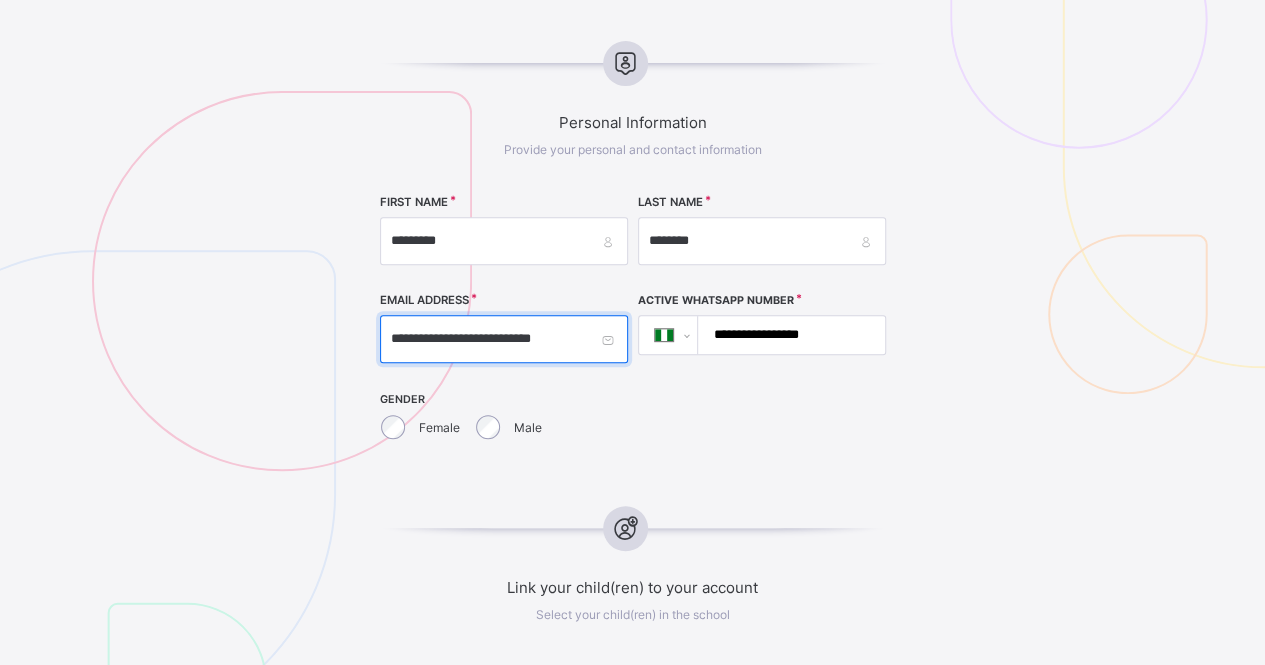 drag, startPoint x: 453, startPoint y: 335, endPoint x: 509, endPoint y: 336, distance: 56.008926 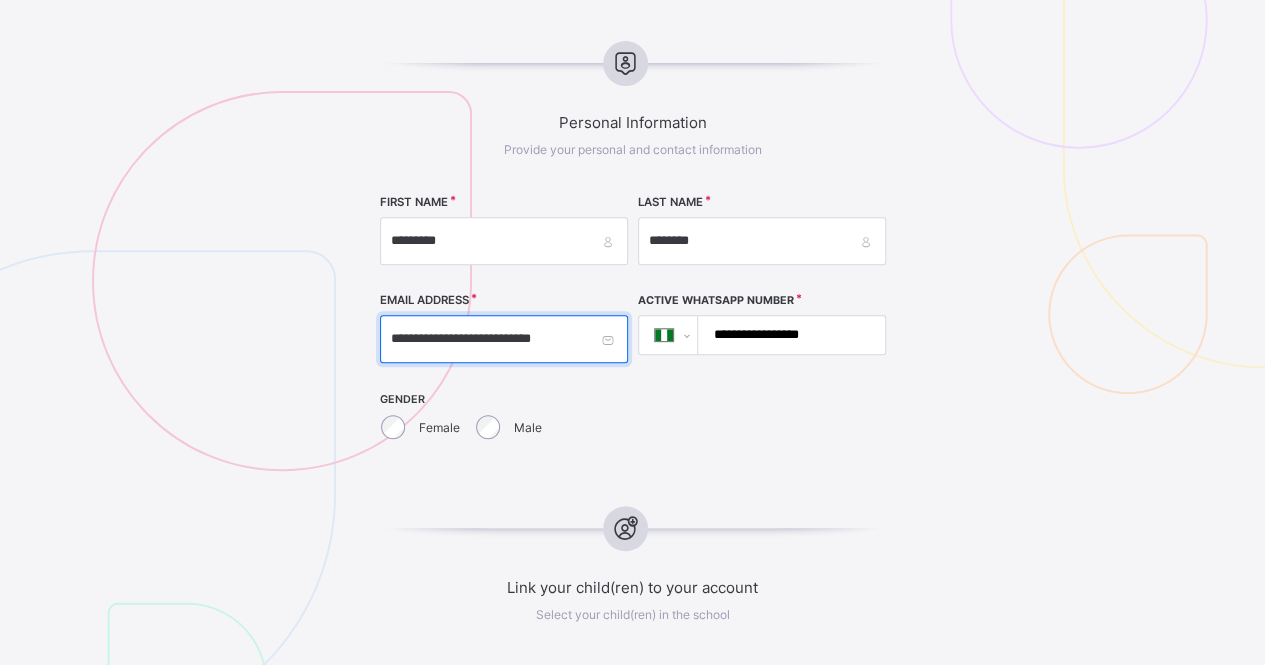 click on "**********" at bounding box center (504, 339) 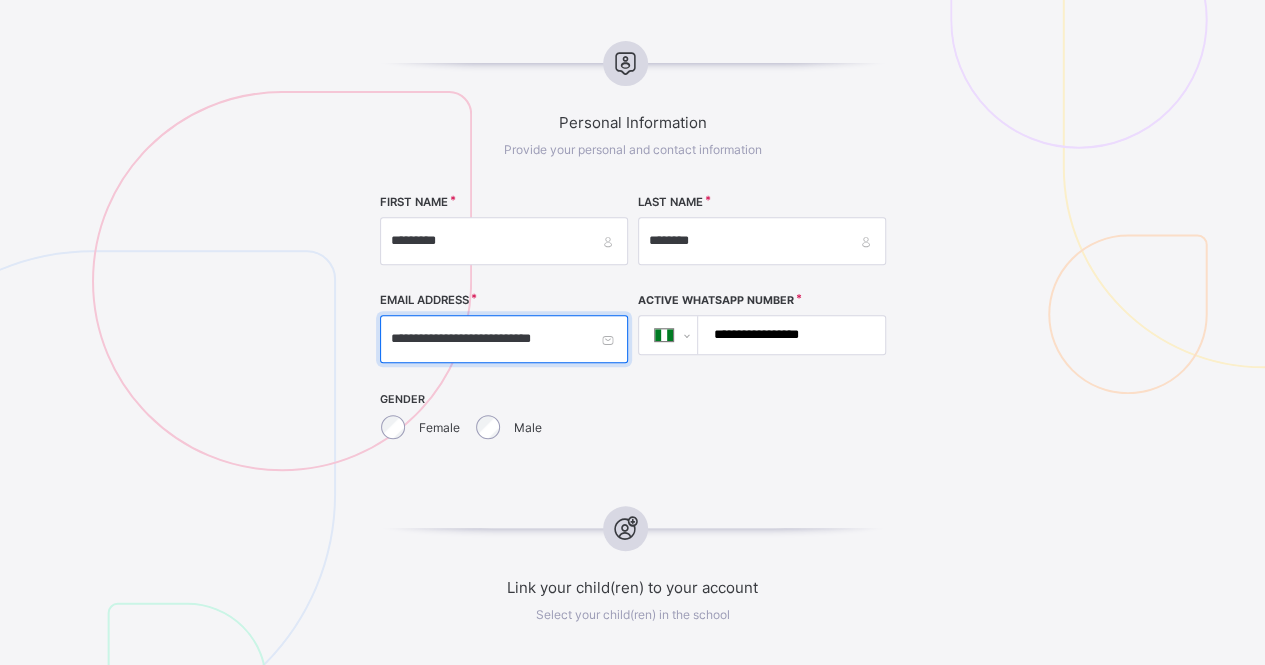 drag, startPoint x: 459, startPoint y: 341, endPoint x: 516, endPoint y: 341, distance: 57 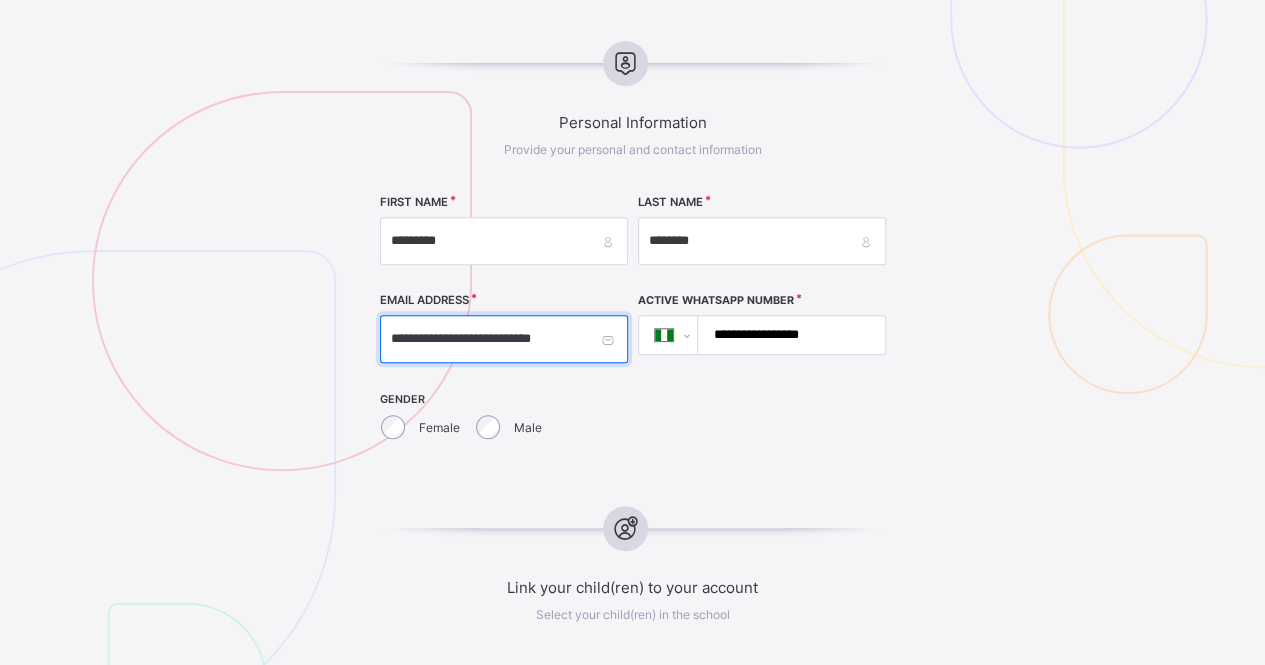 click on "**********" at bounding box center [504, 339] 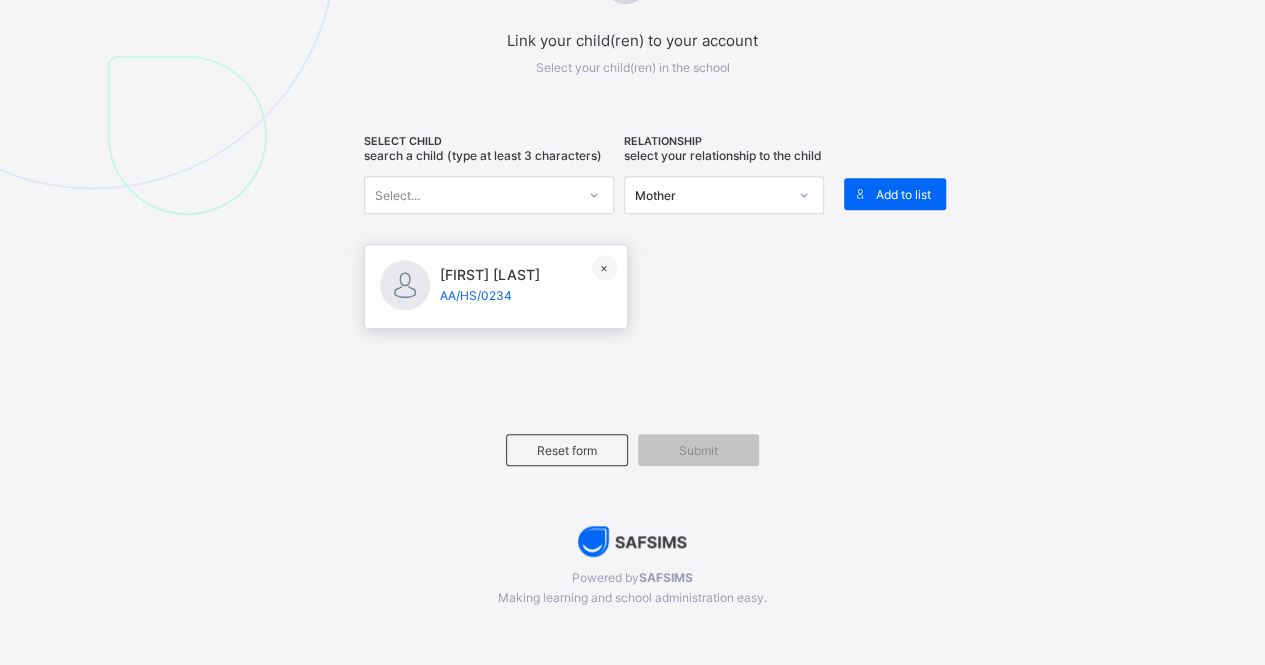 scroll, scrollTop: 916, scrollLeft: 0, axis: vertical 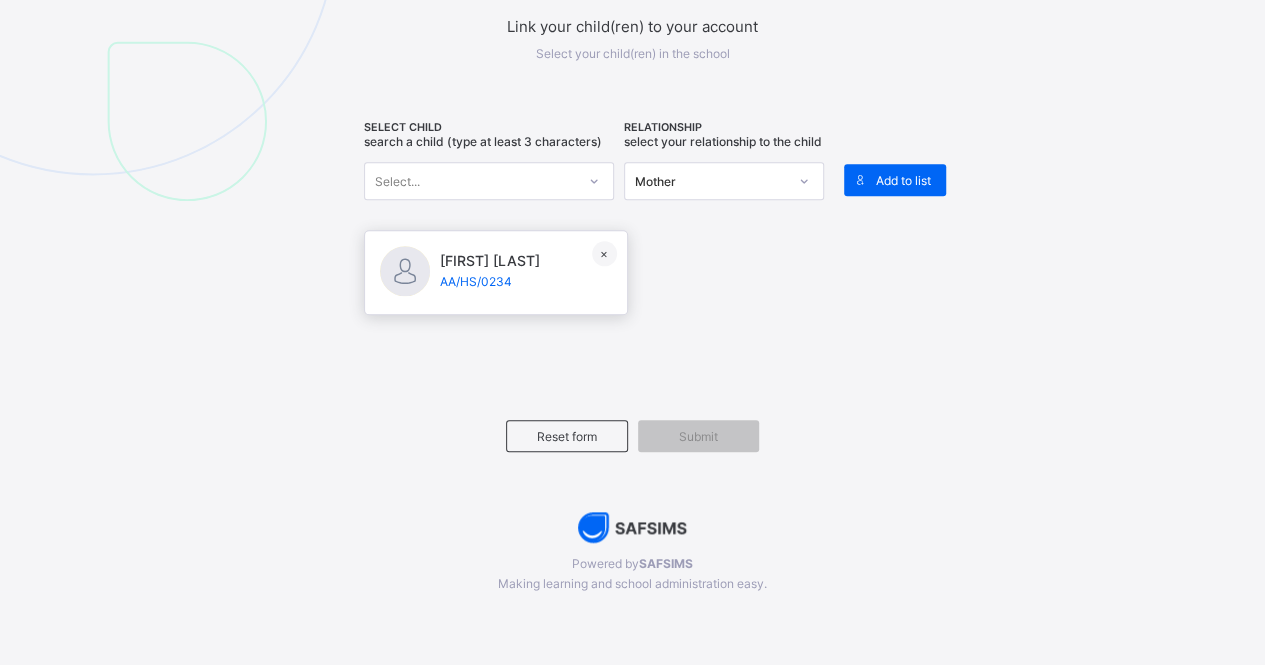 type on "**********" 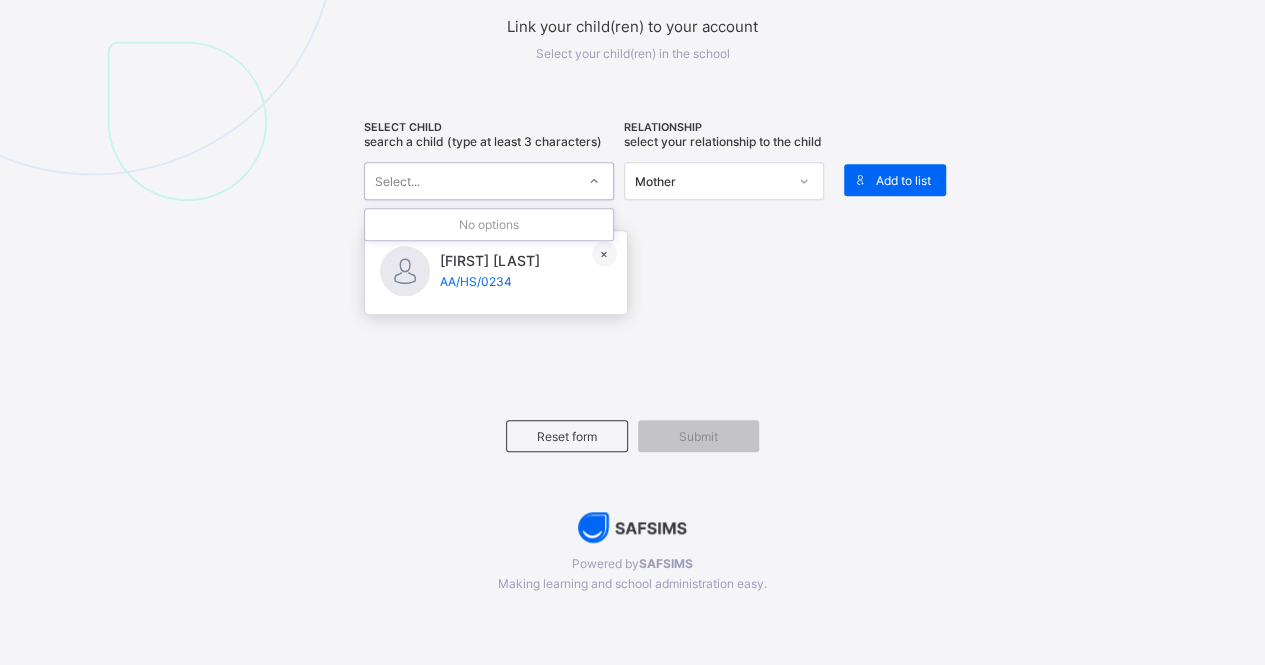 click on "Select..." at bounding box center [470, 181] 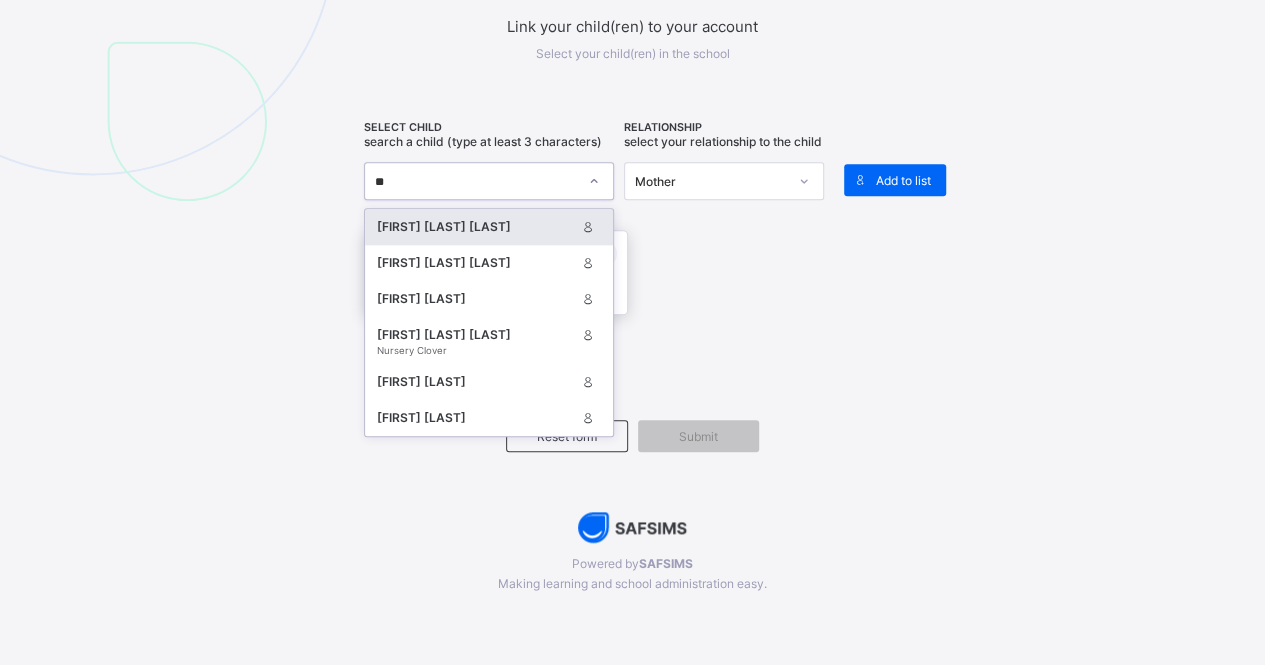 type on "*" 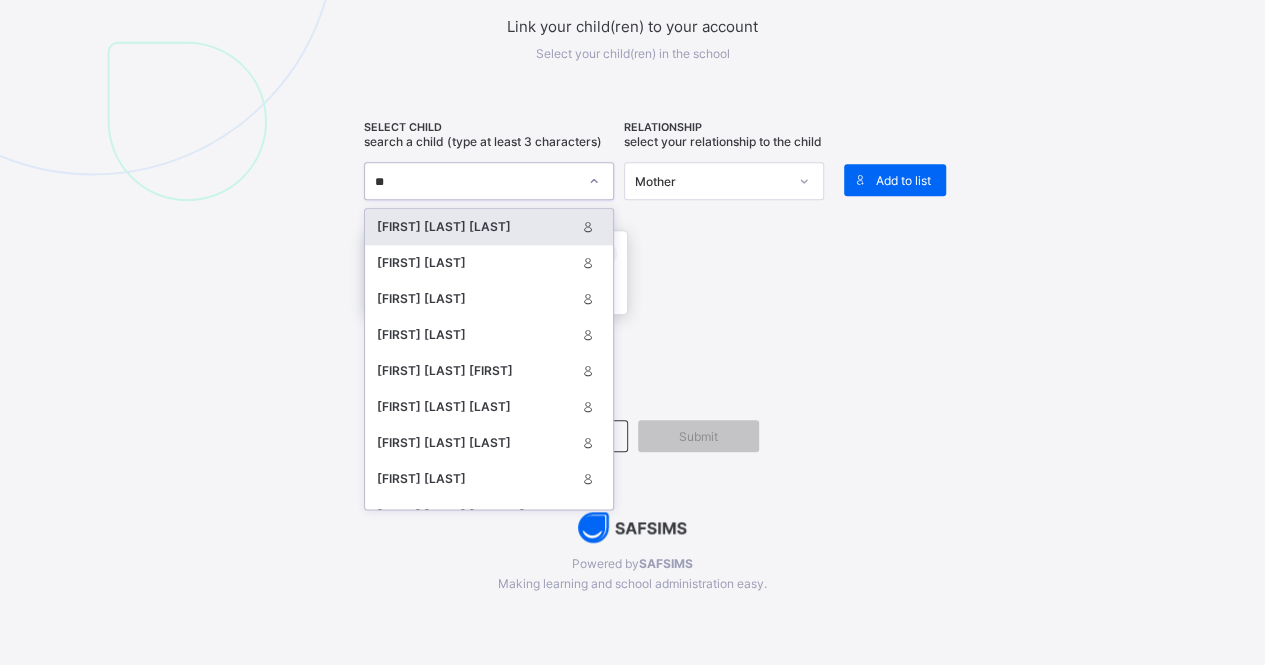 type on "*" 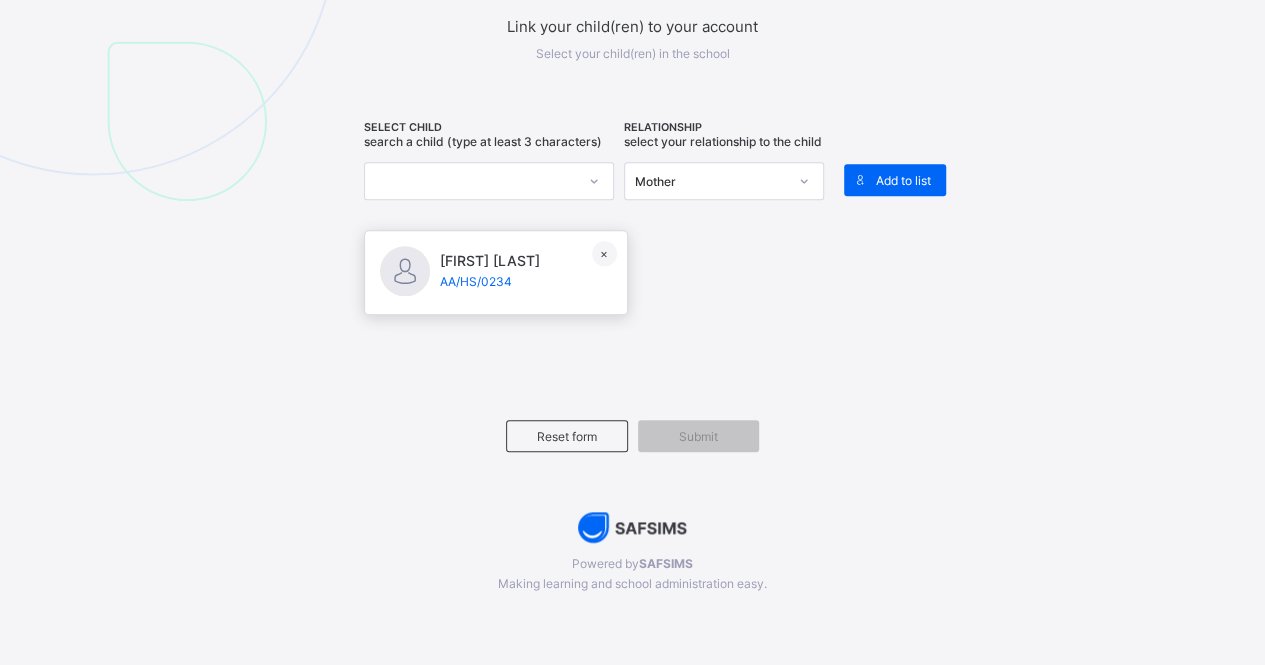 click on "[FIRST] [LAST] AA/HS/0234     ×" at bounding box center [633, 272] 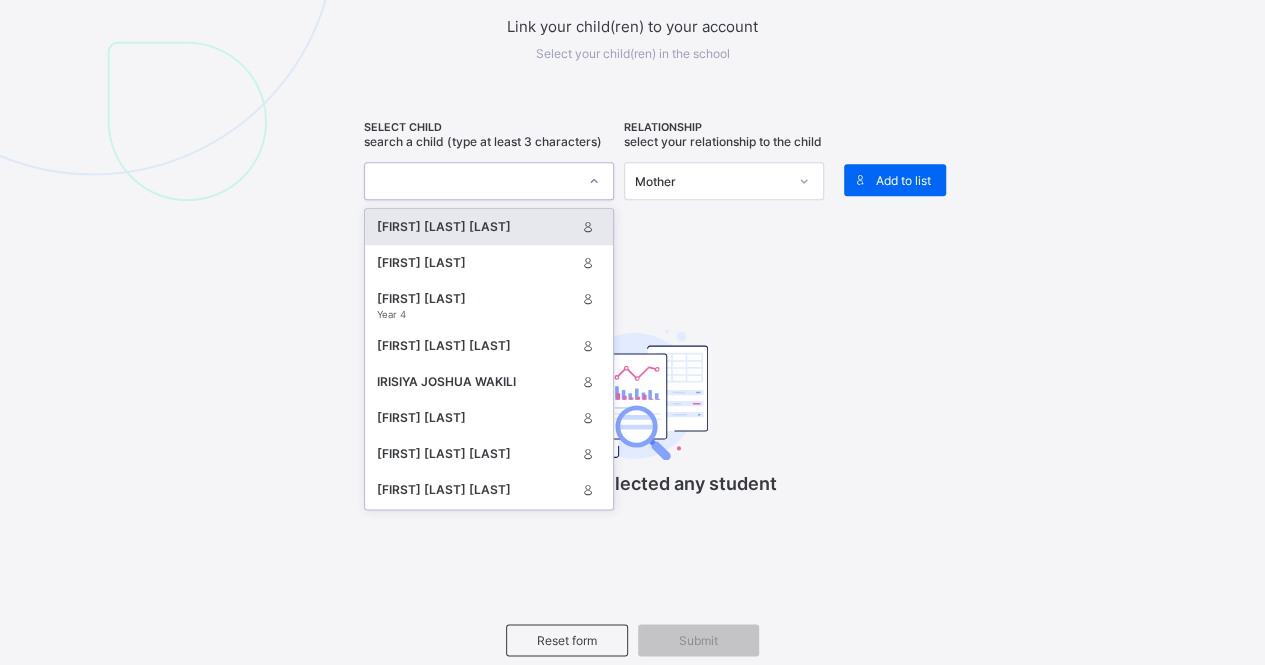 click at bounding box center [489, 181] 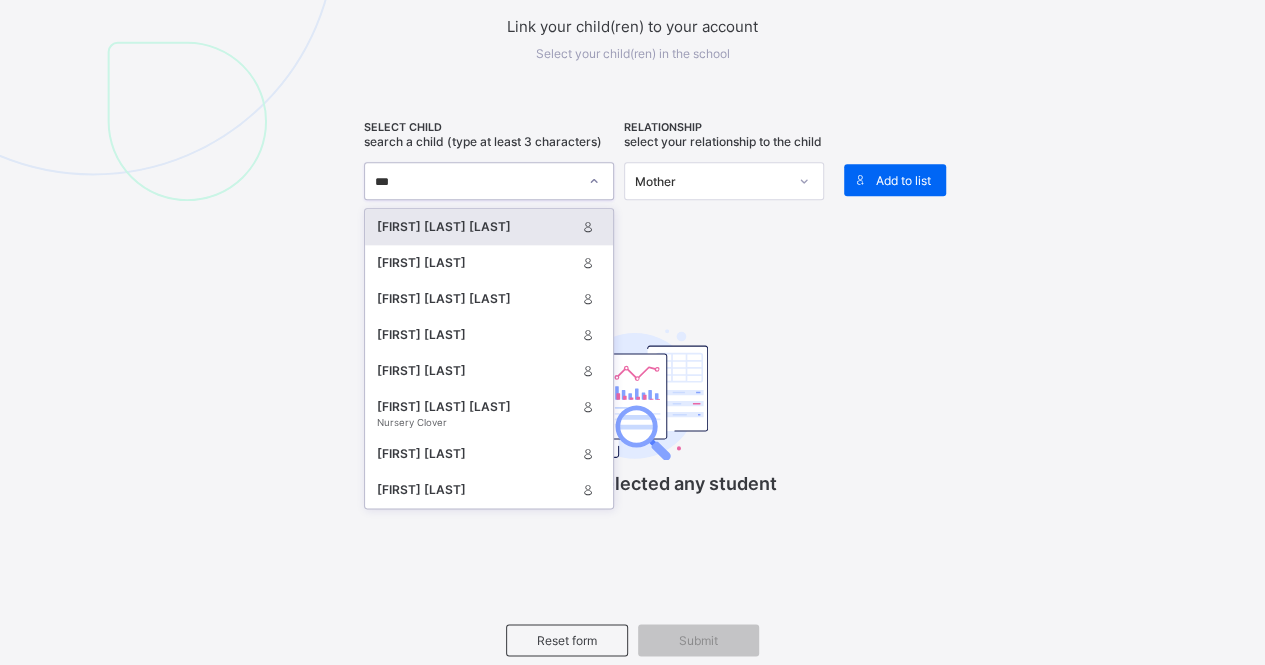 type on "****" 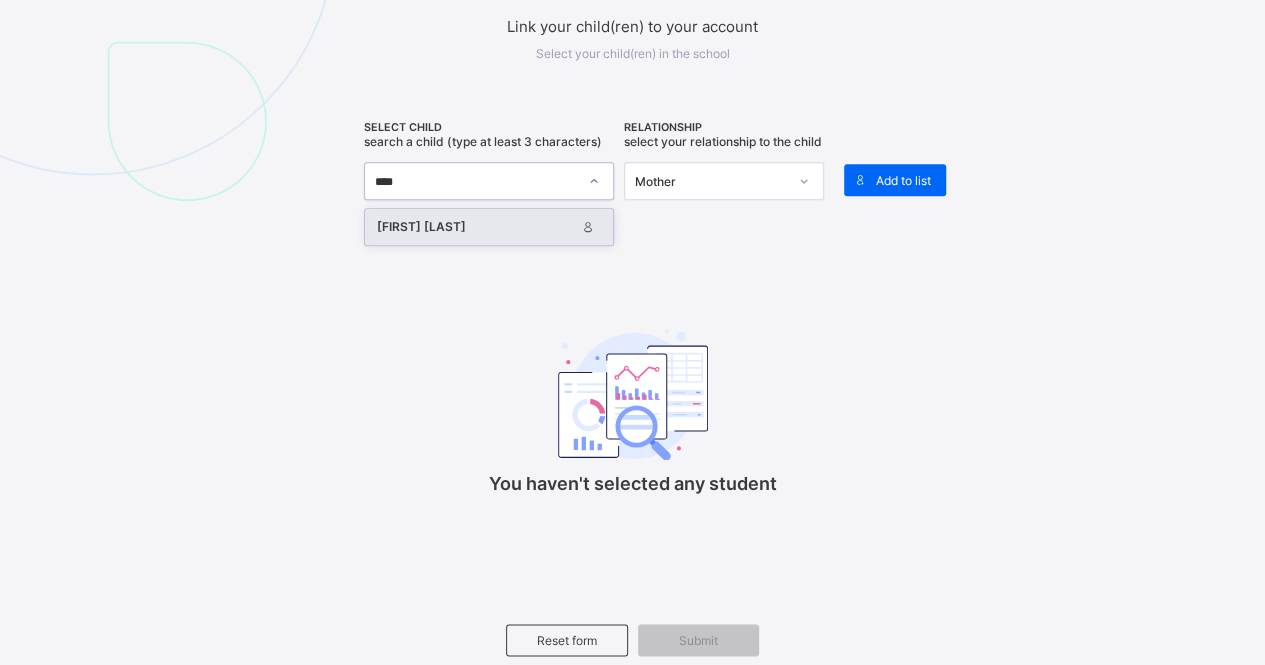 click on "[FIRST] [LAST]" at bounding box center [476, 227] 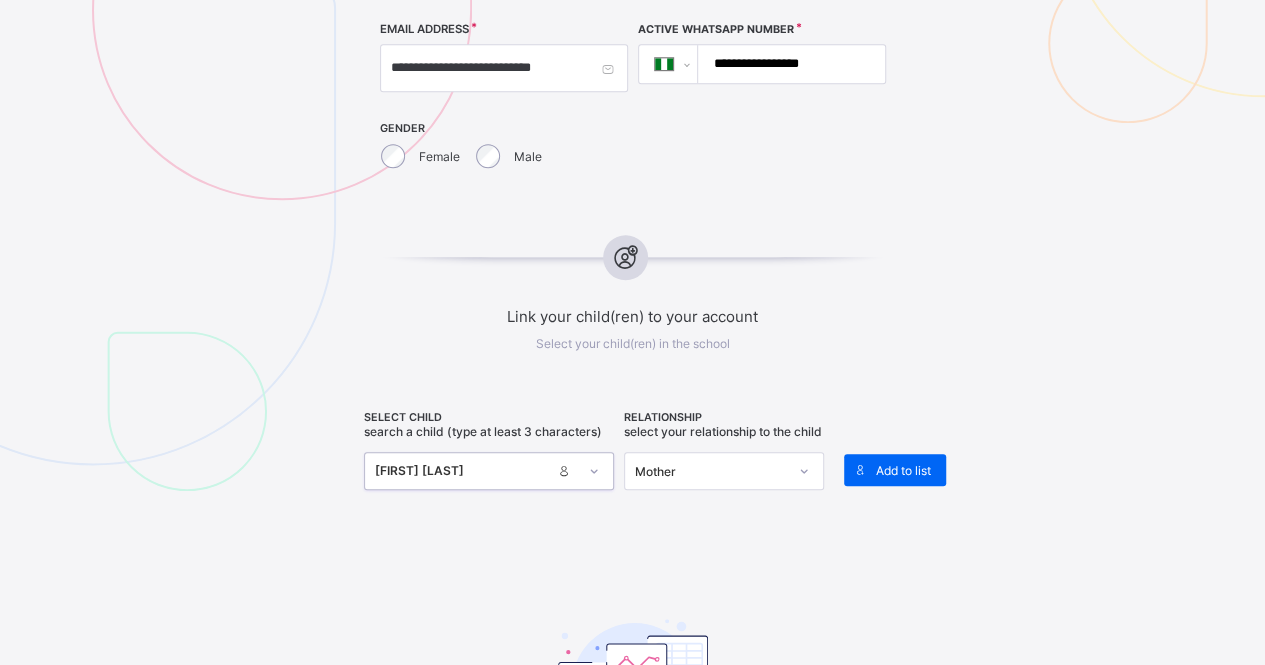 scroll, scrollTop: 638, scrollLeft: 0, axis: vertical 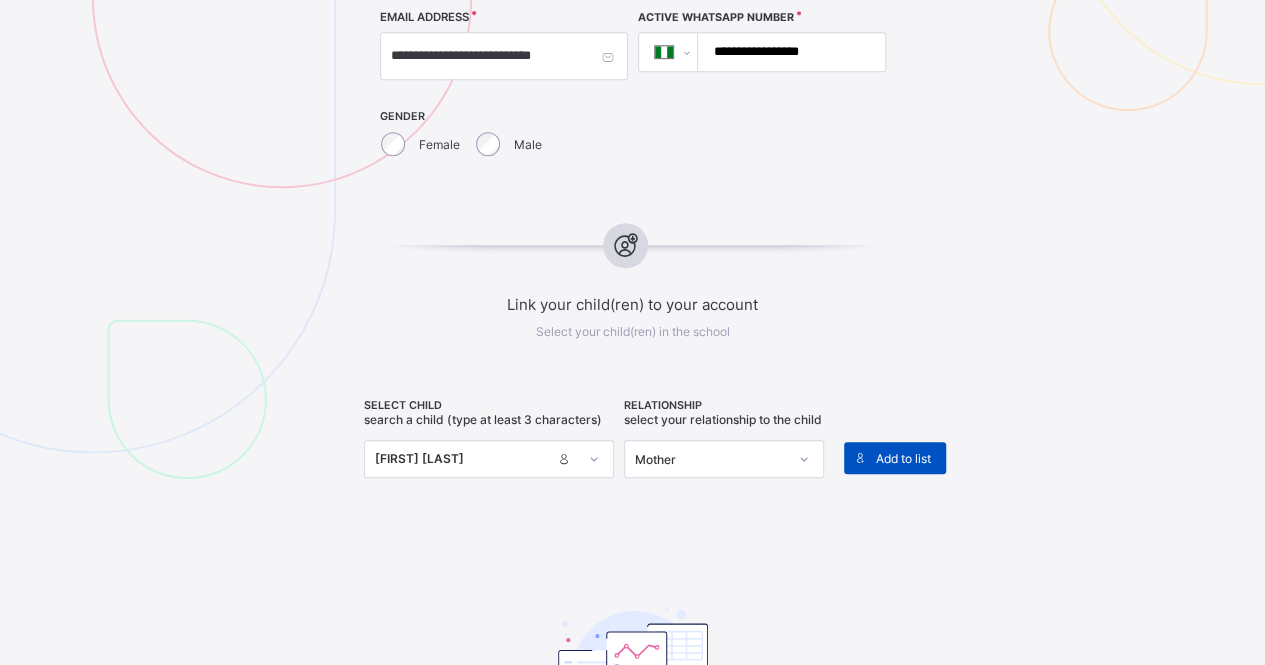 click on "Add to list" at bounding box center [903, 458] 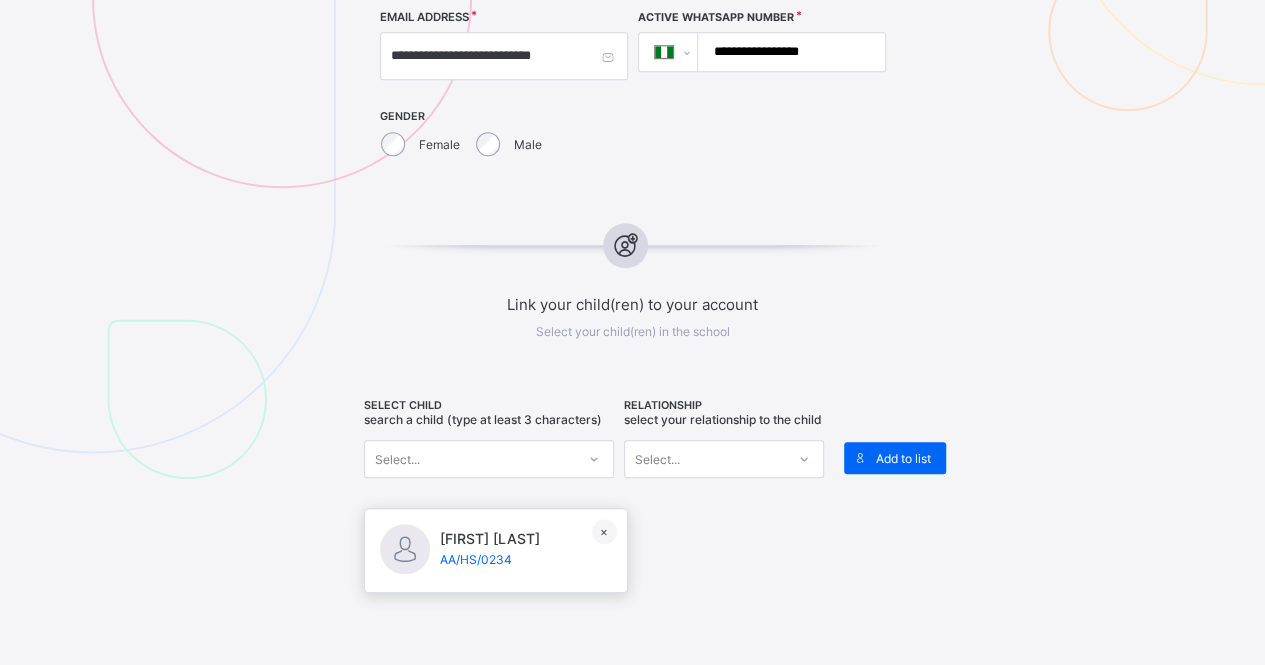 scroll, scrollTop: 947, scrollLeft: 0, axis: vertical 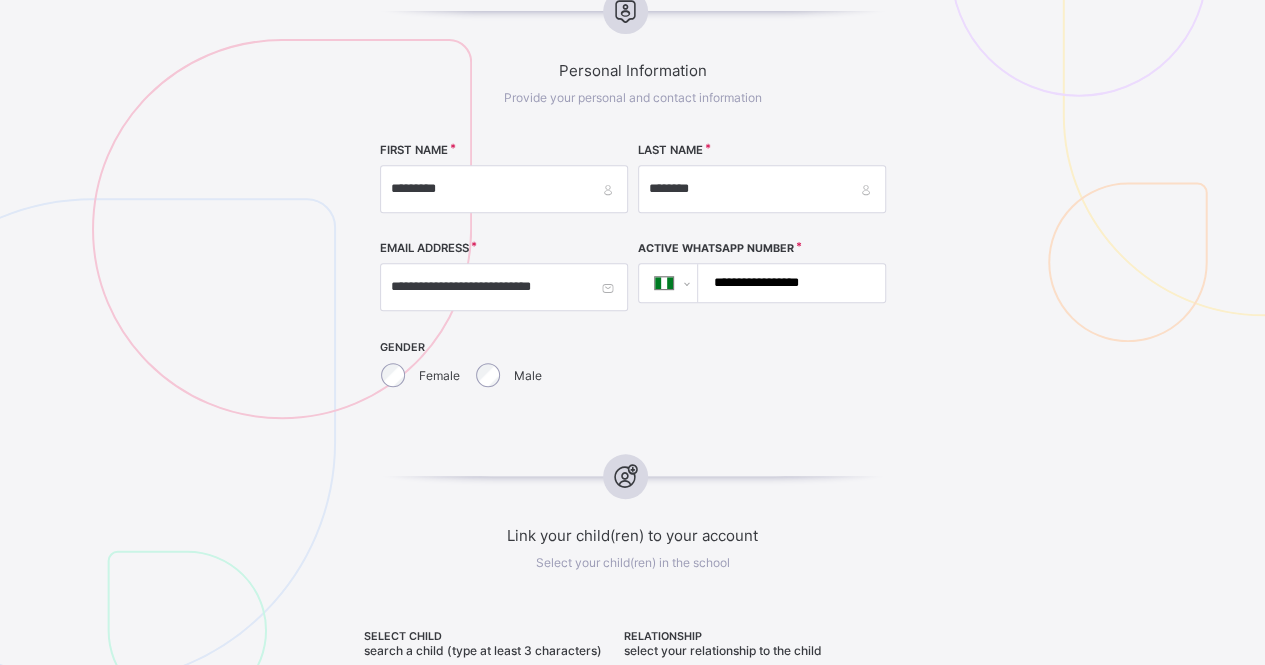 click on "**********" at bounding box center [787, 283] 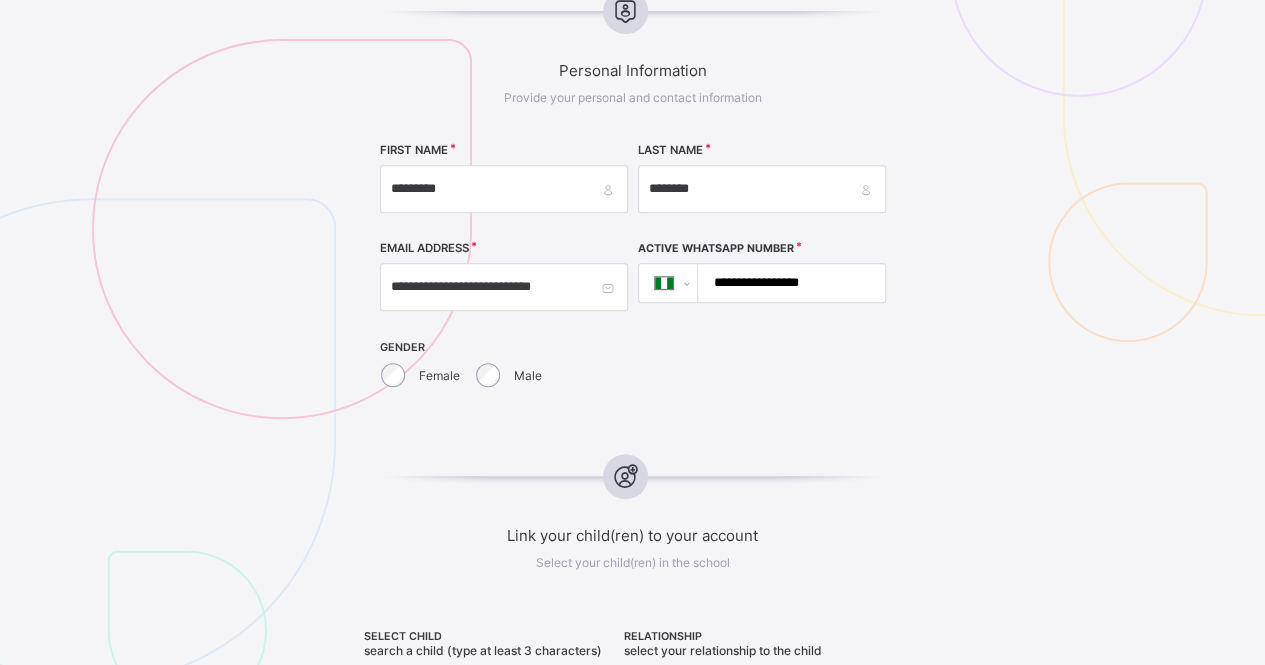 drag, startPoint x: 844, startPoint y: 275, endPoint x: 732, endPoint y: 279, distance: 112.0714 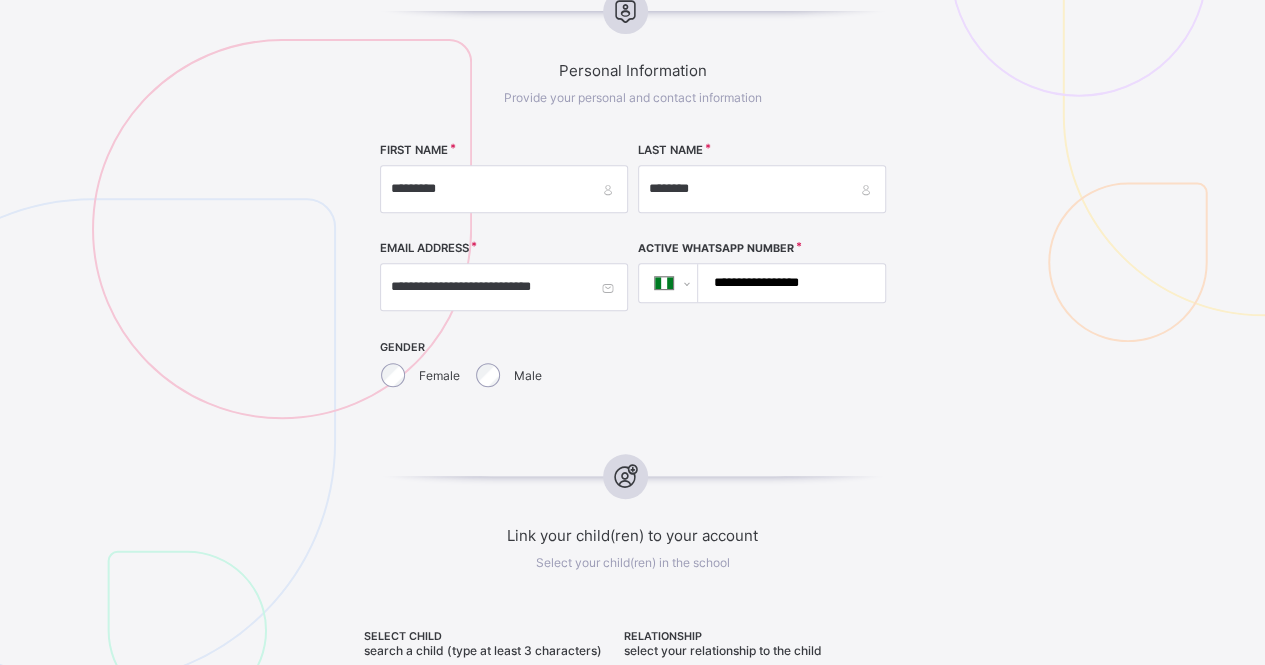 click on "**********" at bounding box center (787, 283) 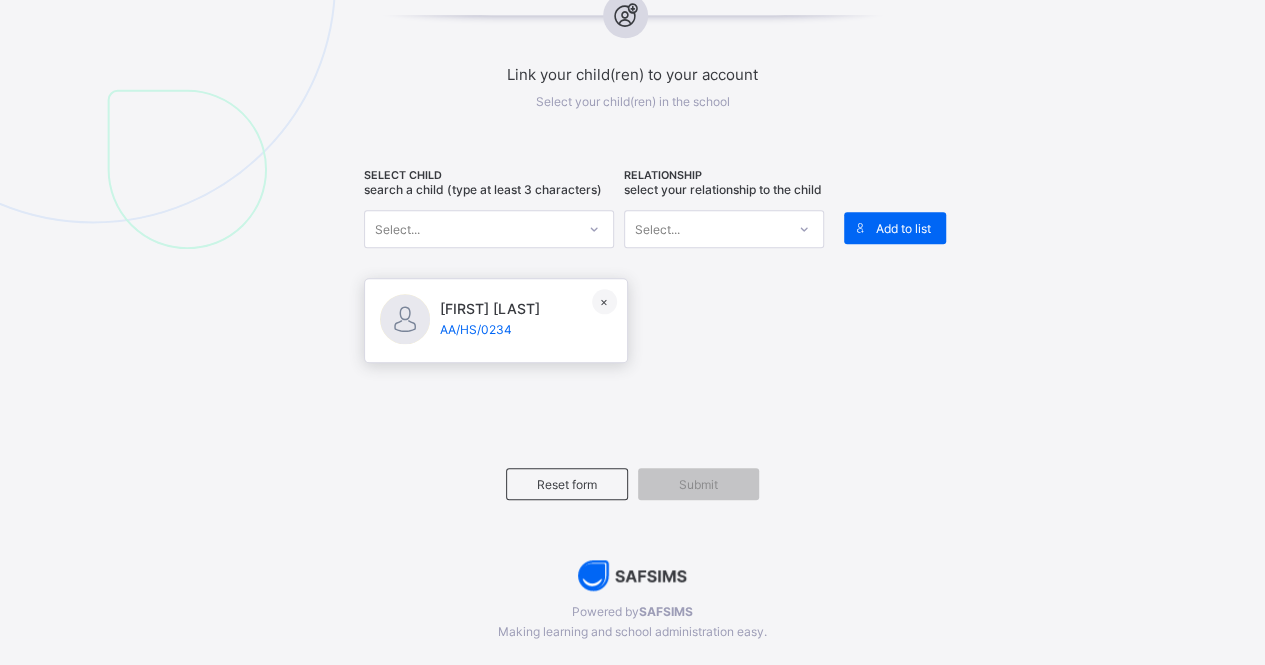 scroll, scrollTop: 872, scrollLeft: 0, axis: vertical 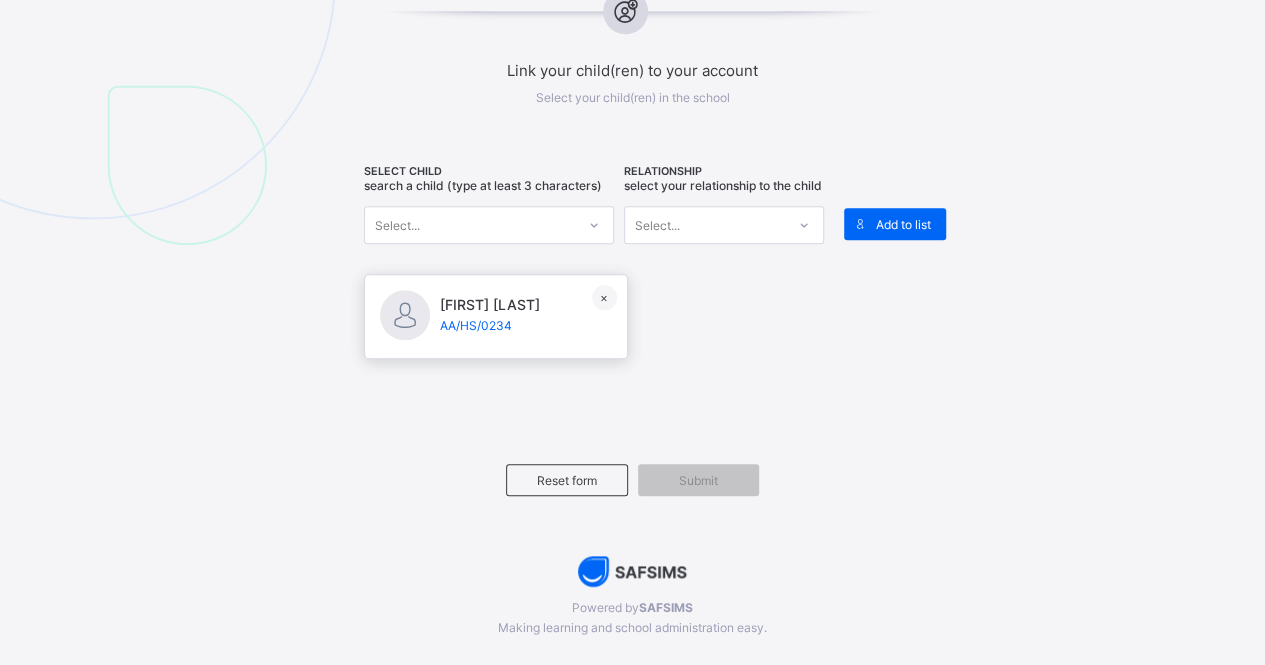 click on "RELATIONSHIP Select your relationship to the child Select..." at bounding box center (724, 217) 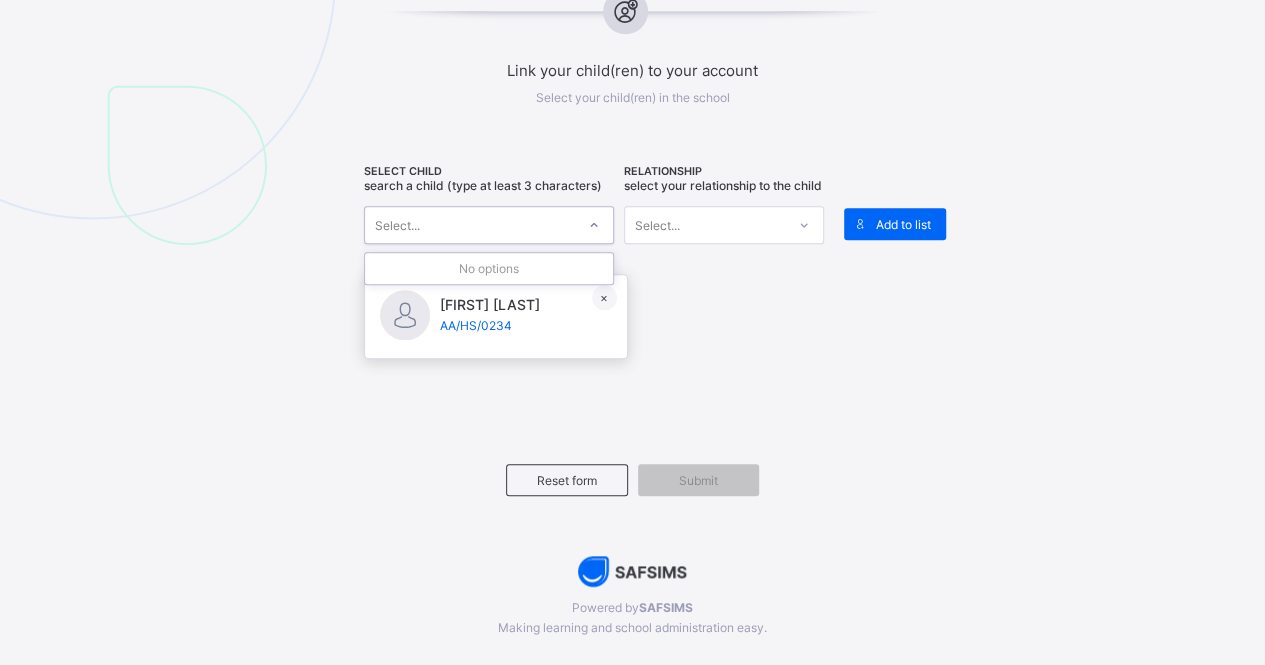 click on "Select..." at bounding box center (470, 225) 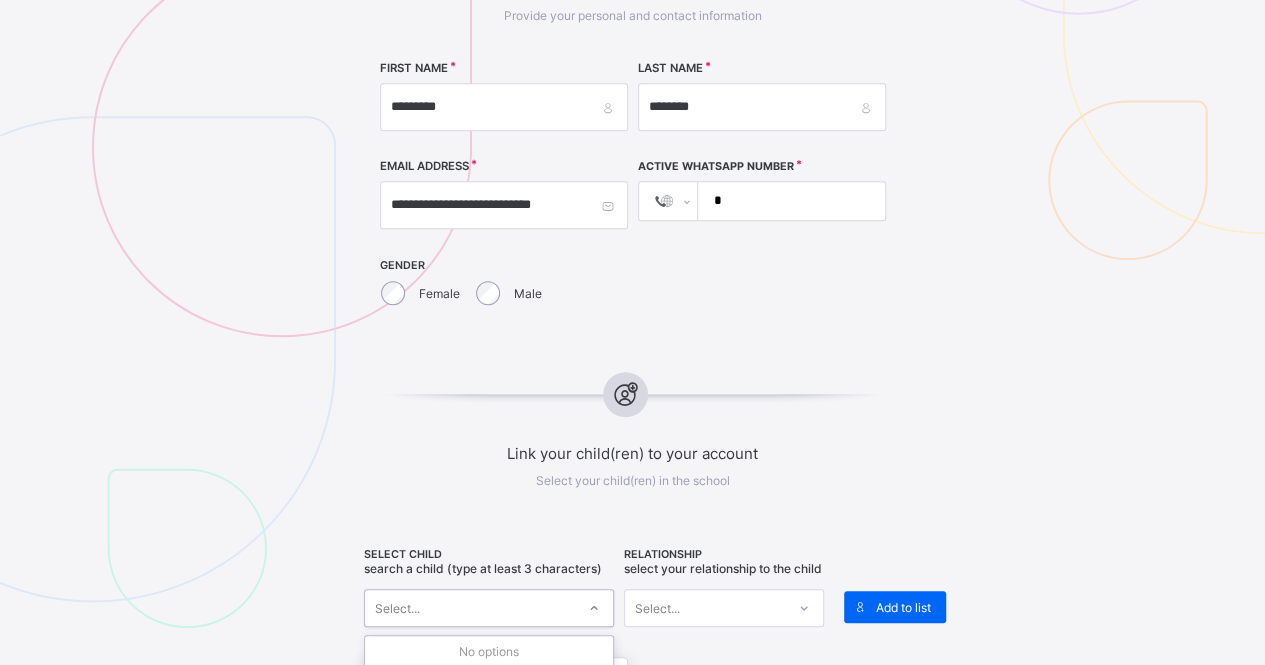 scroll, scrollTop: 475, scrollLeft: 0, axis: vertical 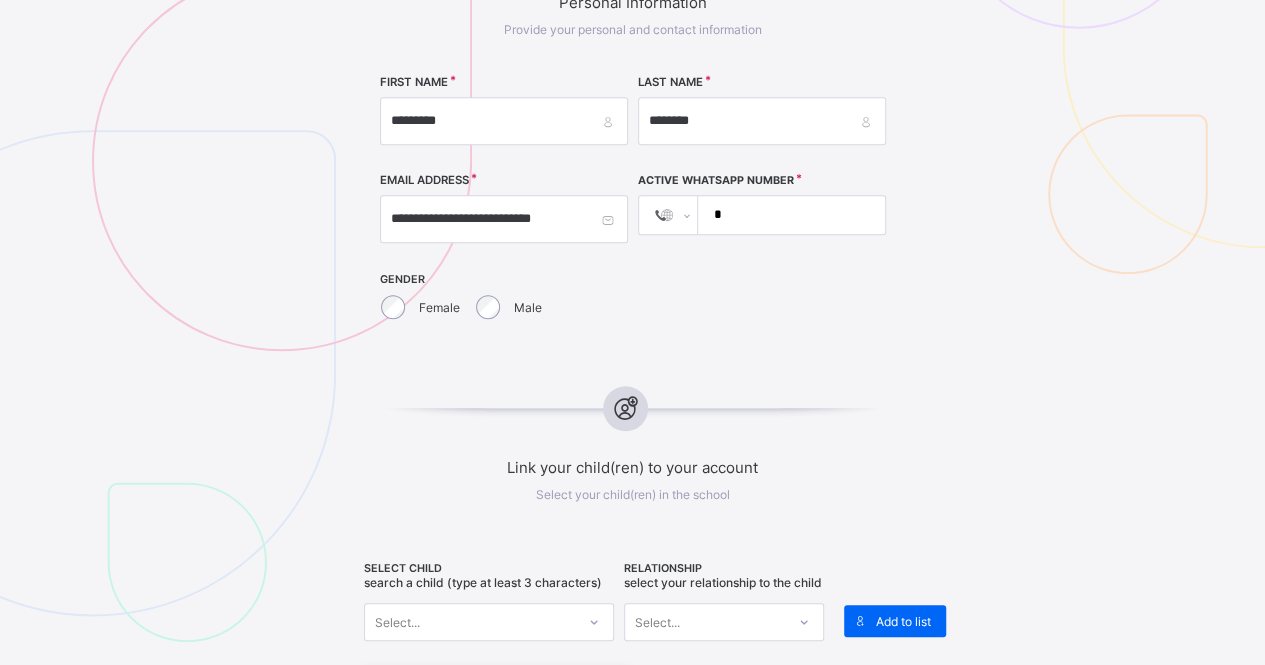 click on "*" at bounding box center [787, 215] 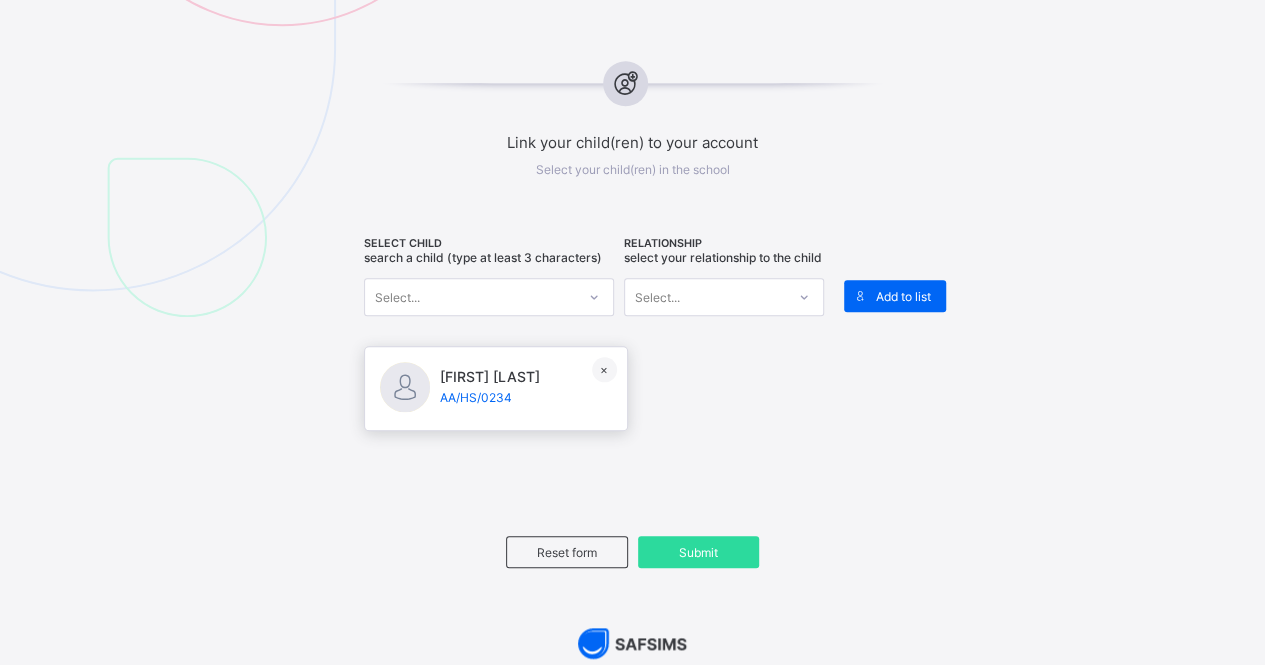 scroll, scrollTop: 947, scrollLeft: 0, axis: vertical 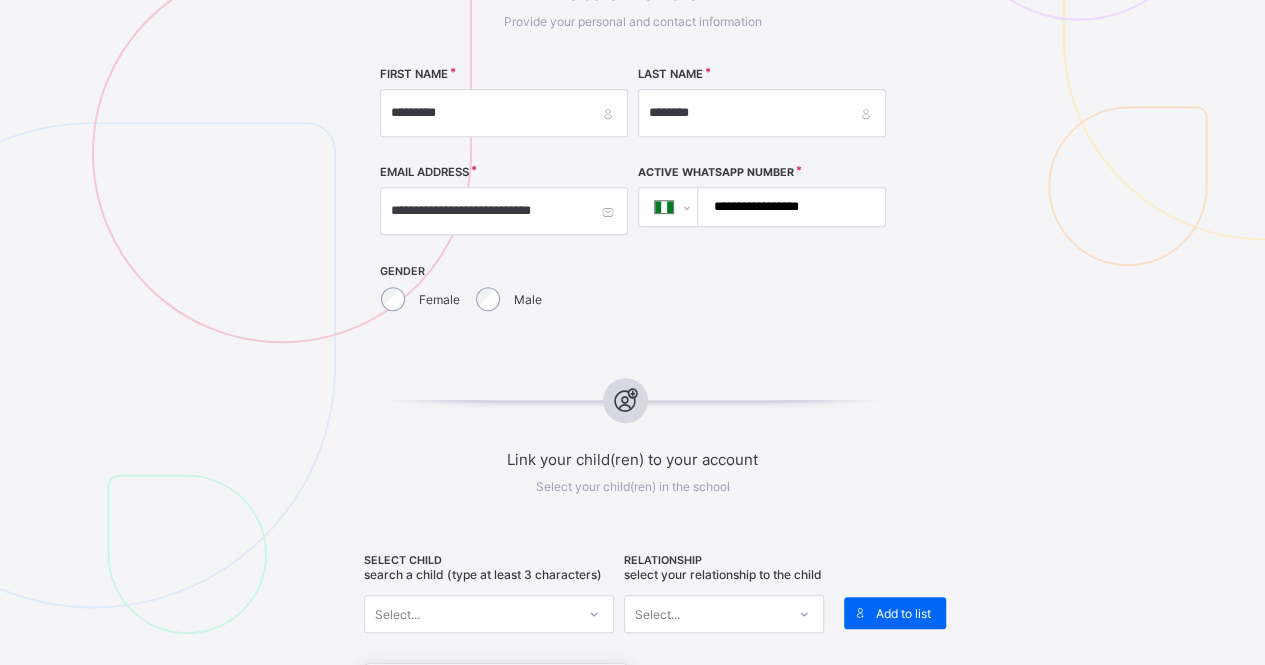 type on "**********" 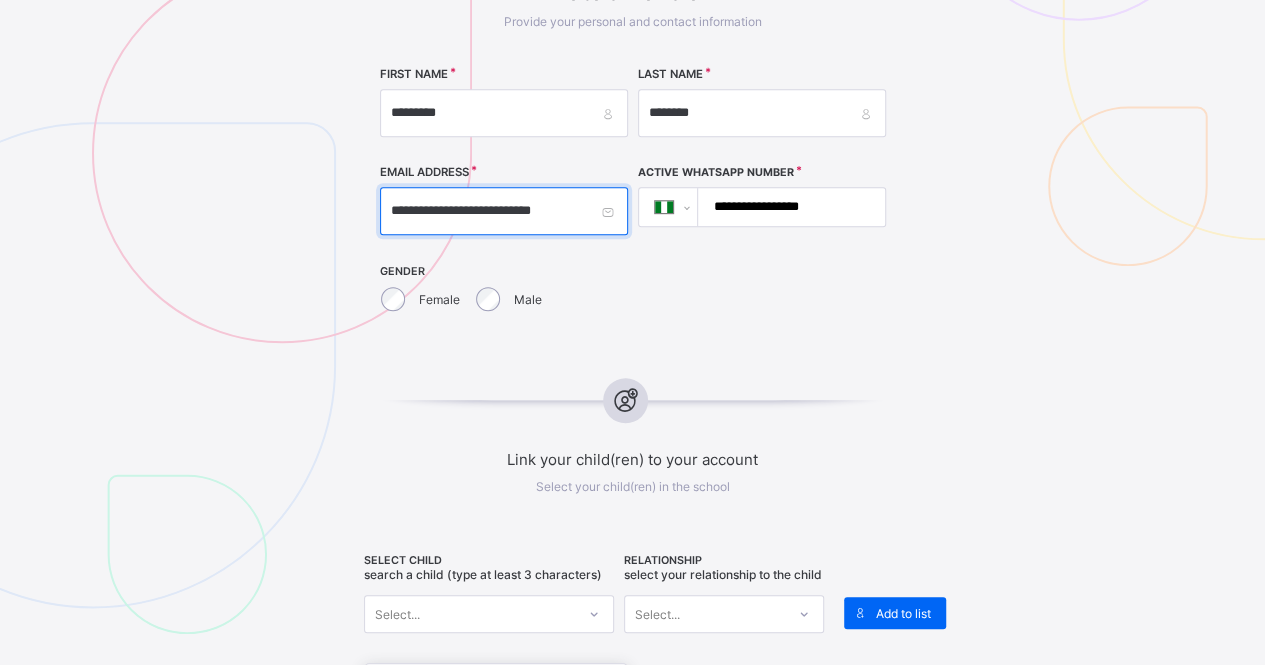drag, startPoint x: 456, startPoint y: 208, endPoint x: 510, endPoint y: 209, distance: 54.00926 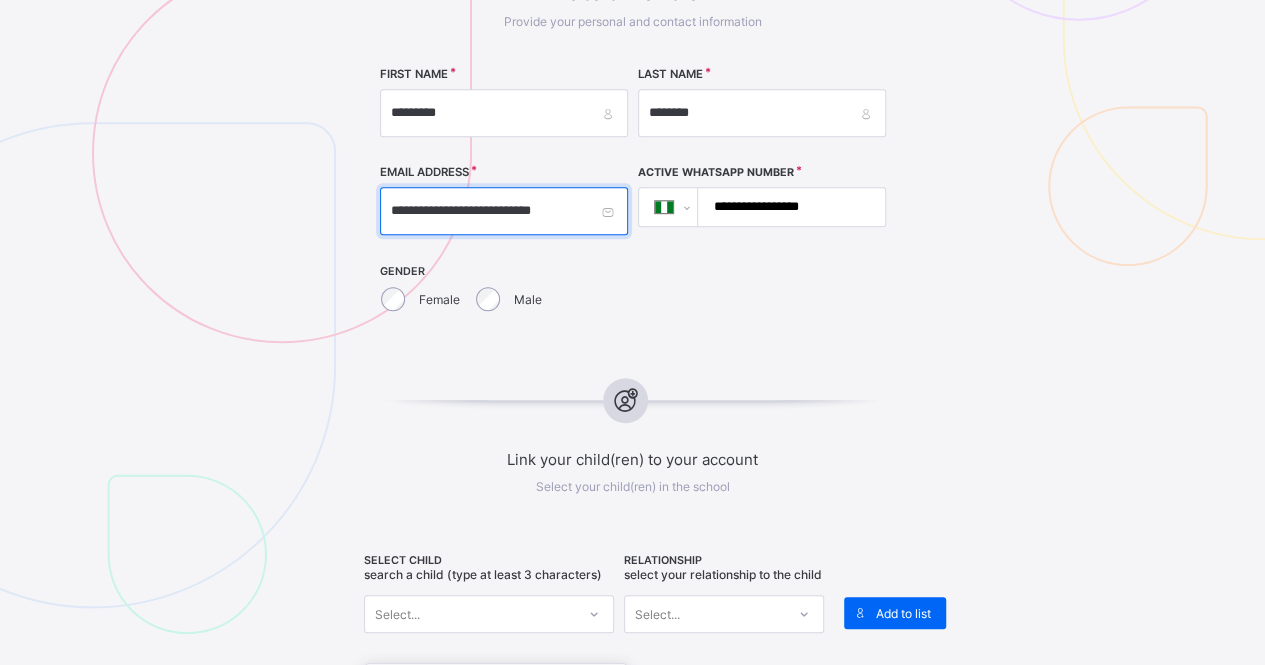 click on "**********" at bounding box center (504, 211) 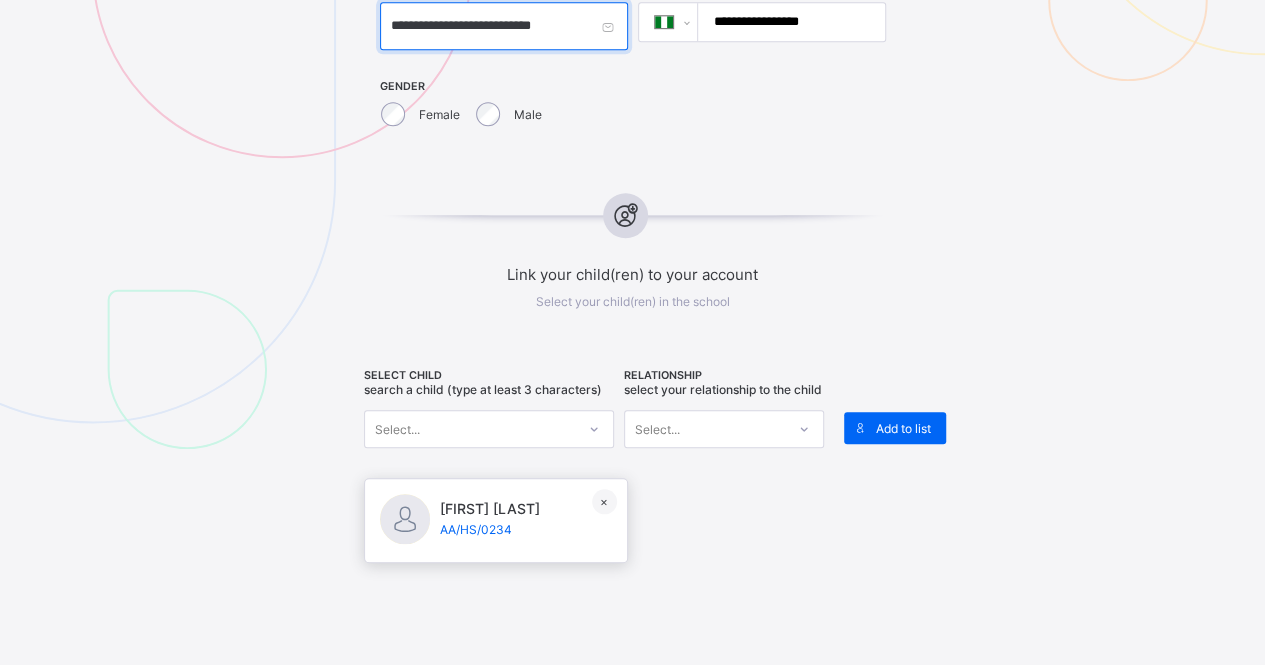 scroll, scrollTop: 698, scrollLeft: 0, axis: vertical 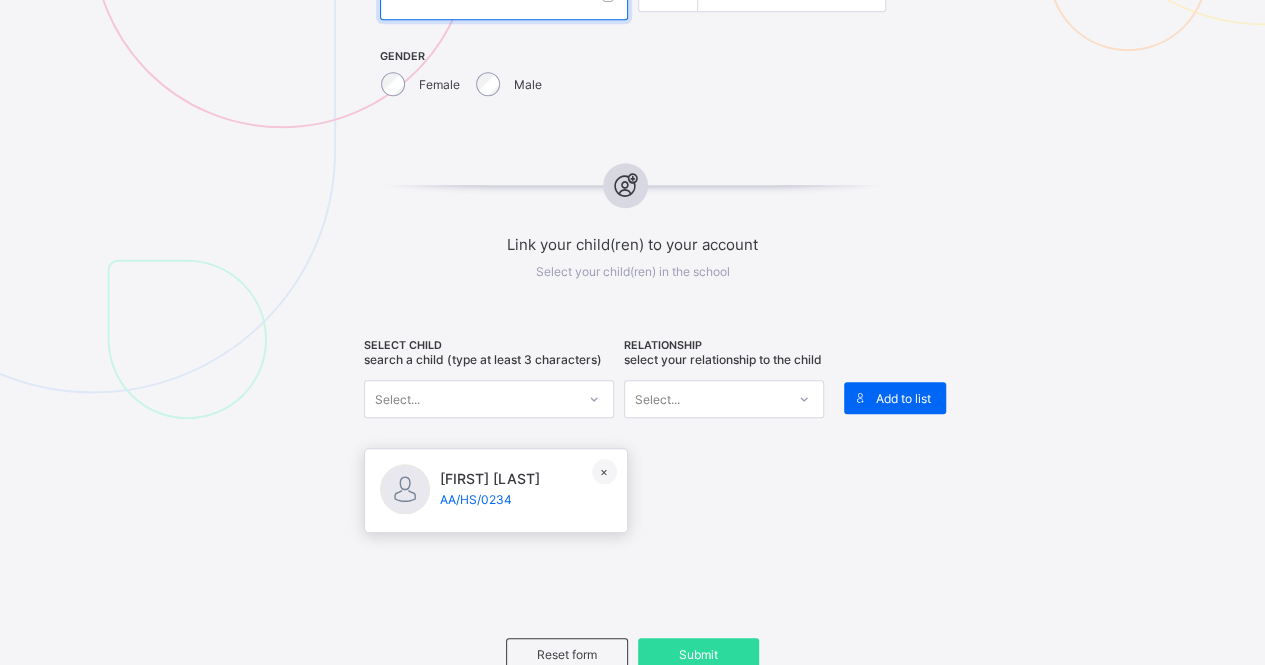type on "**********" 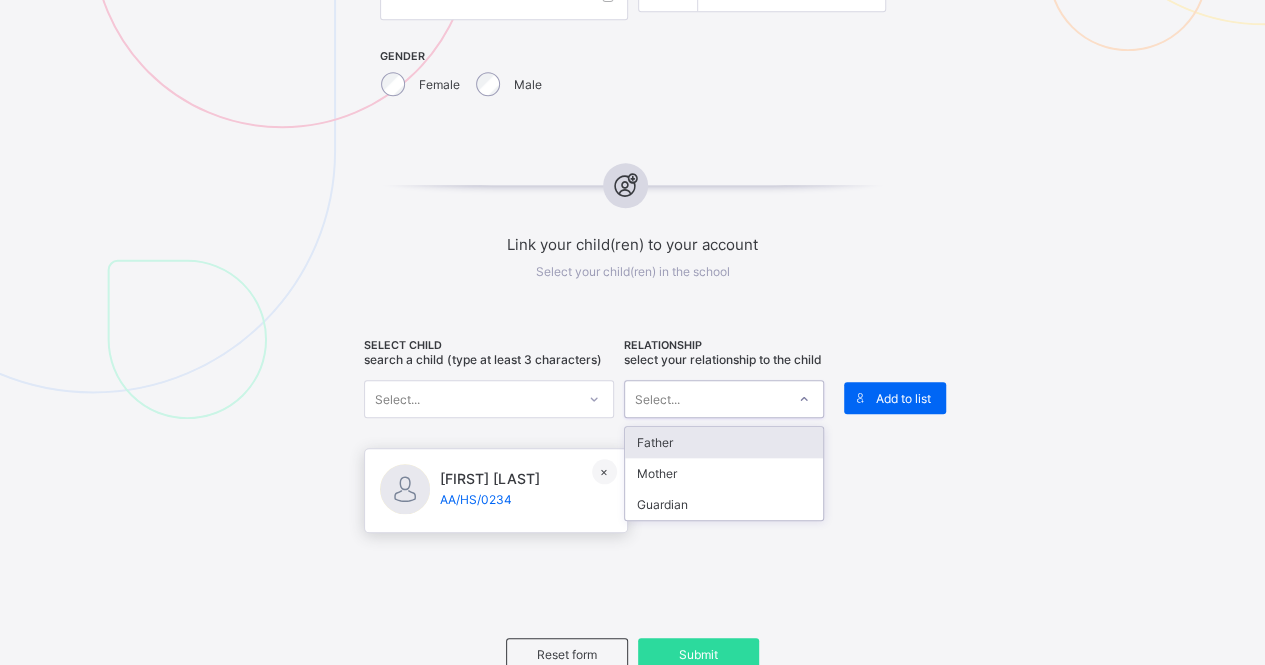 click on "Select..." at bounding box center (705, 399) 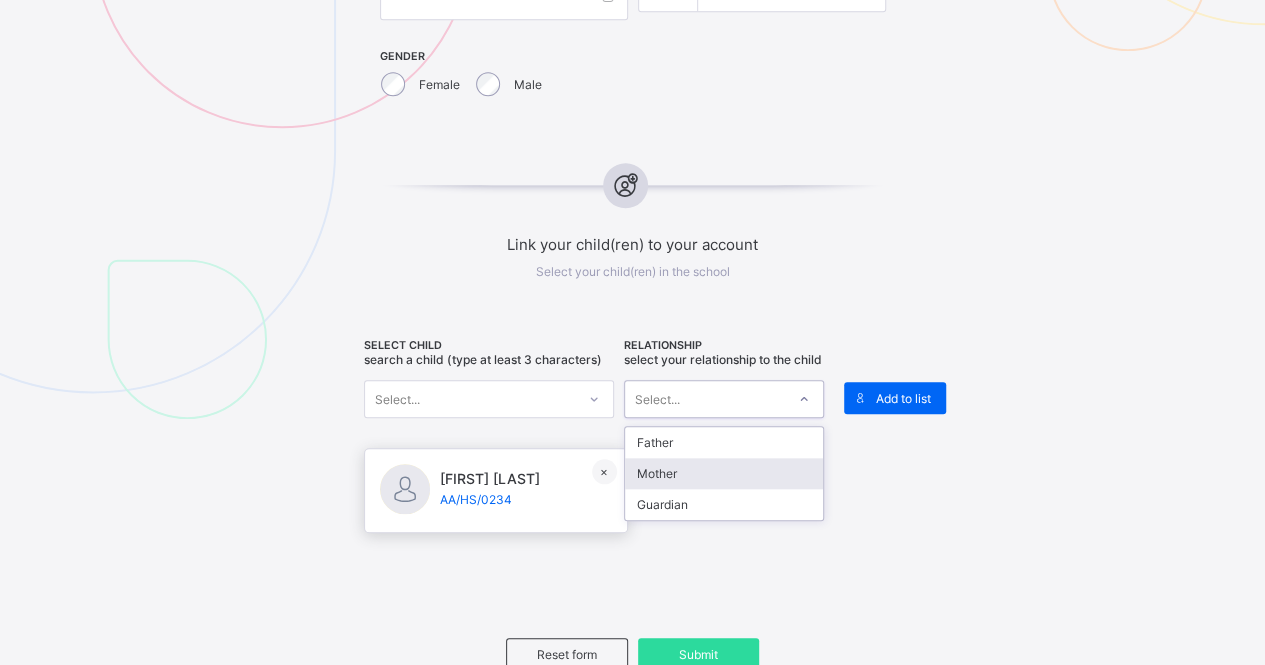 click on "Mother" at bounding box center [724, 473] 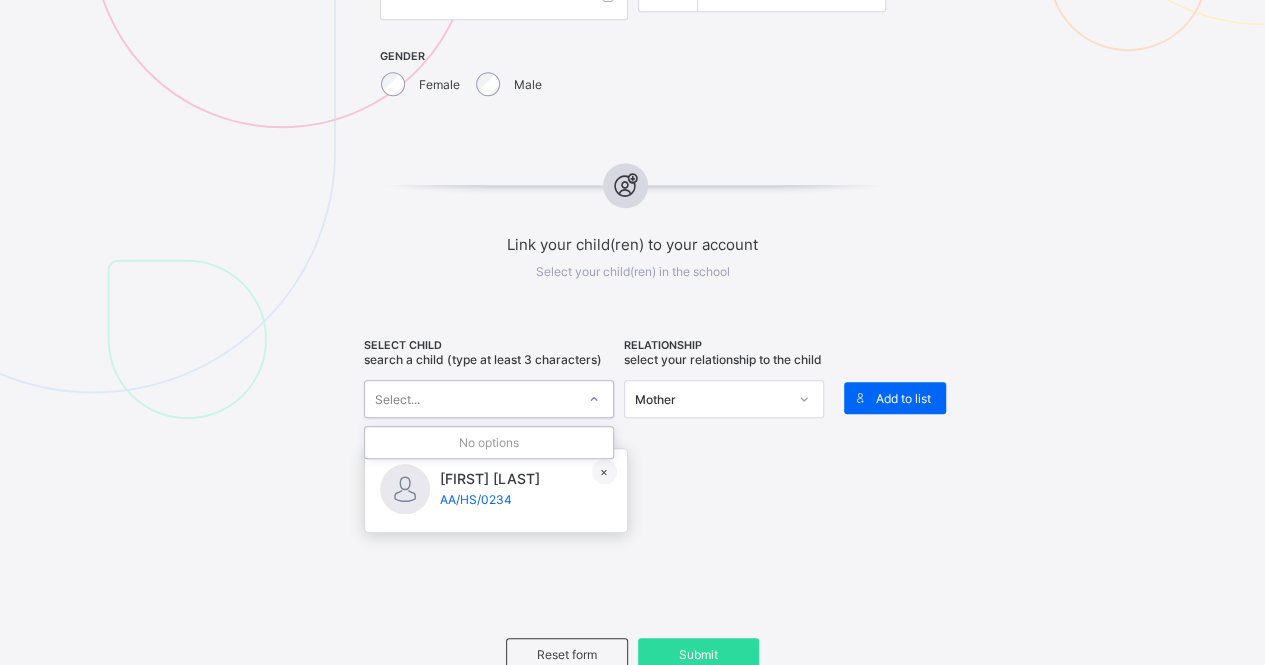click at bounding box center [594, 399] 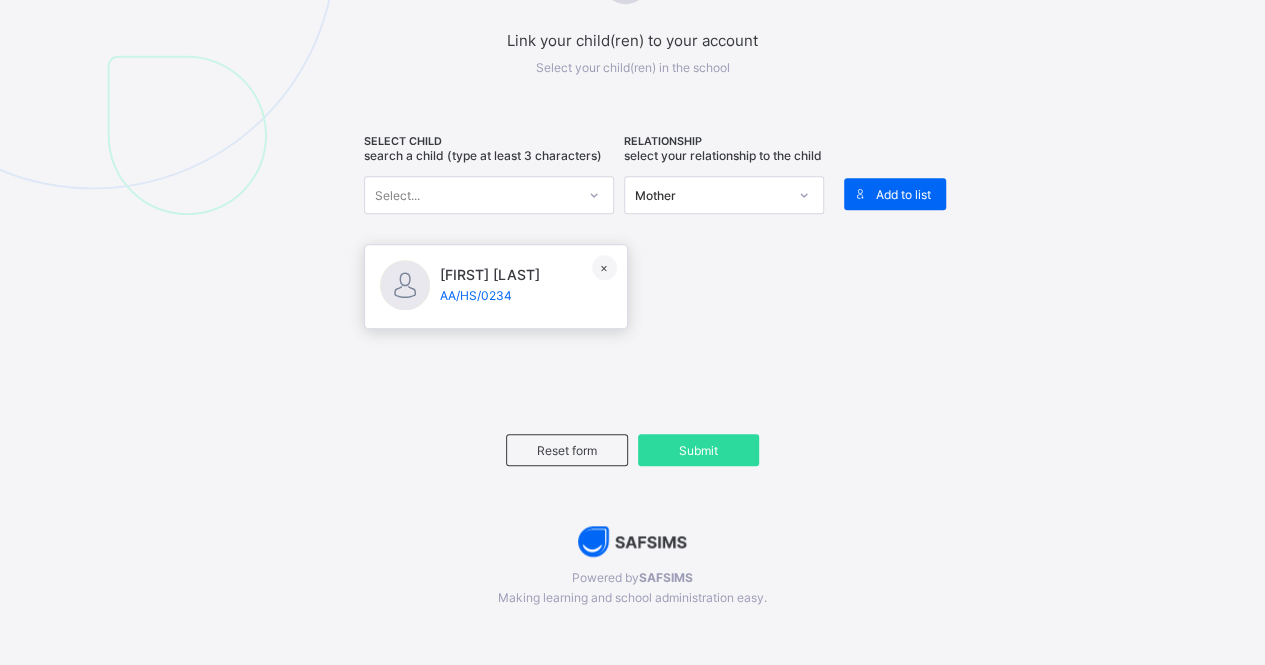 scroll, scrollTop: 920, scrollLeft: 0, axis: vertical 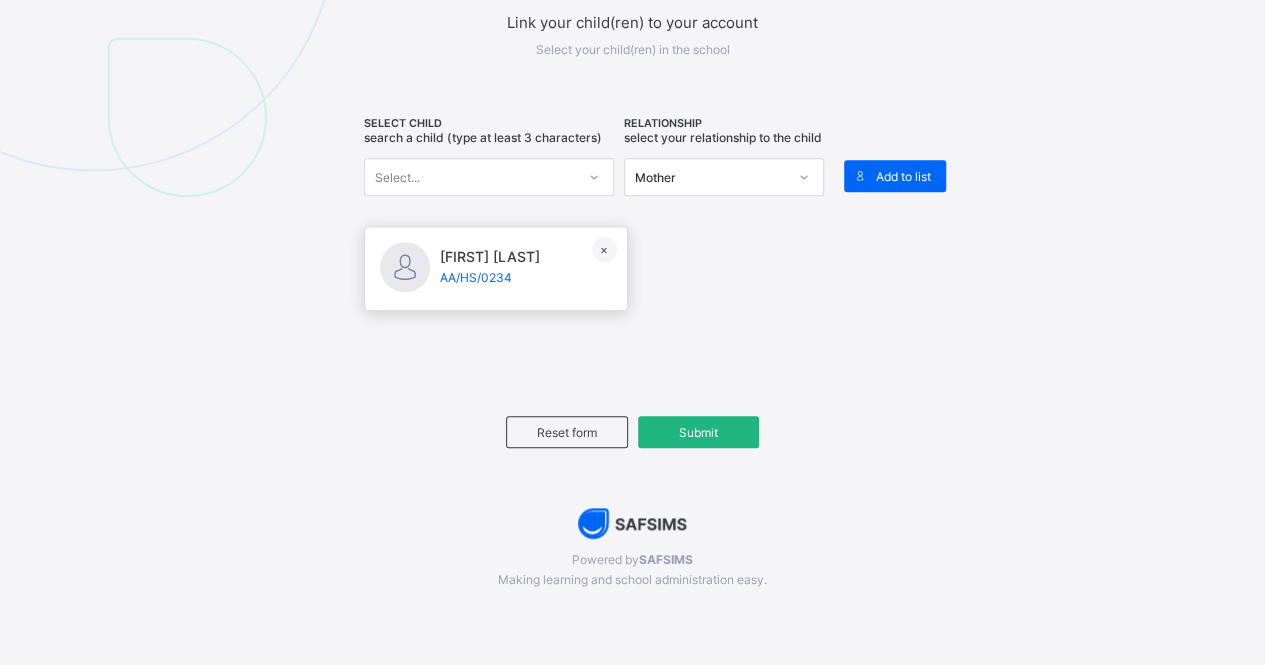 click on "Submit" at bounding box center [699, 432] 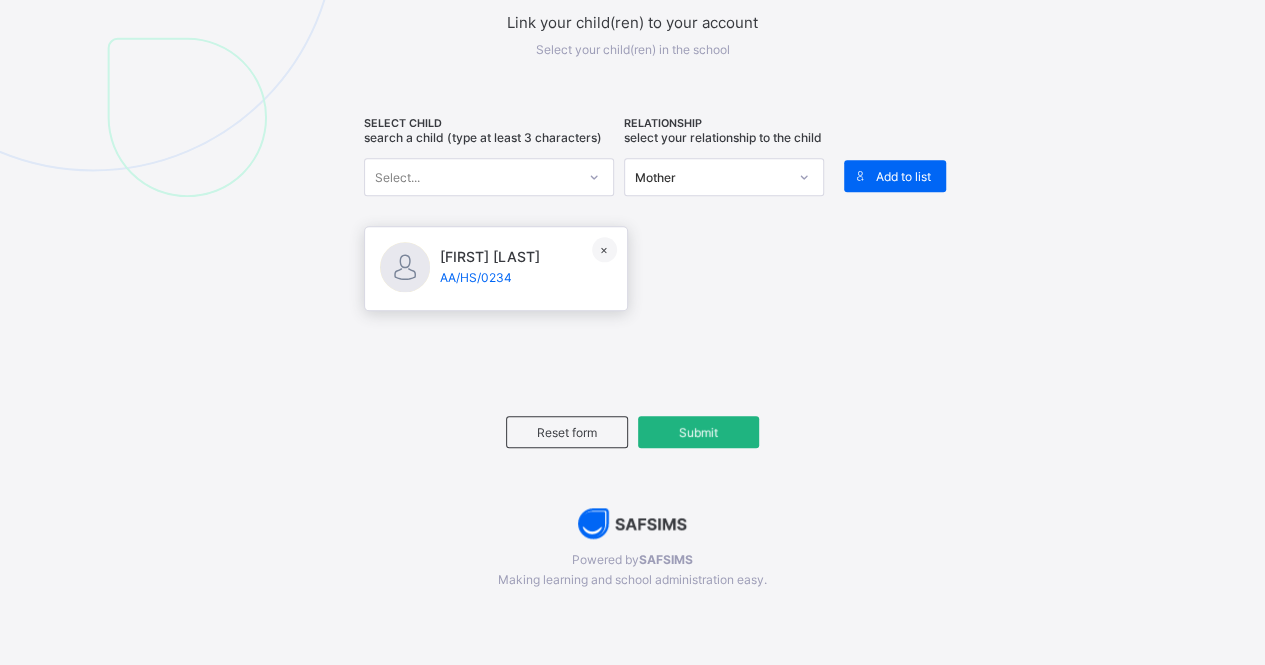 type 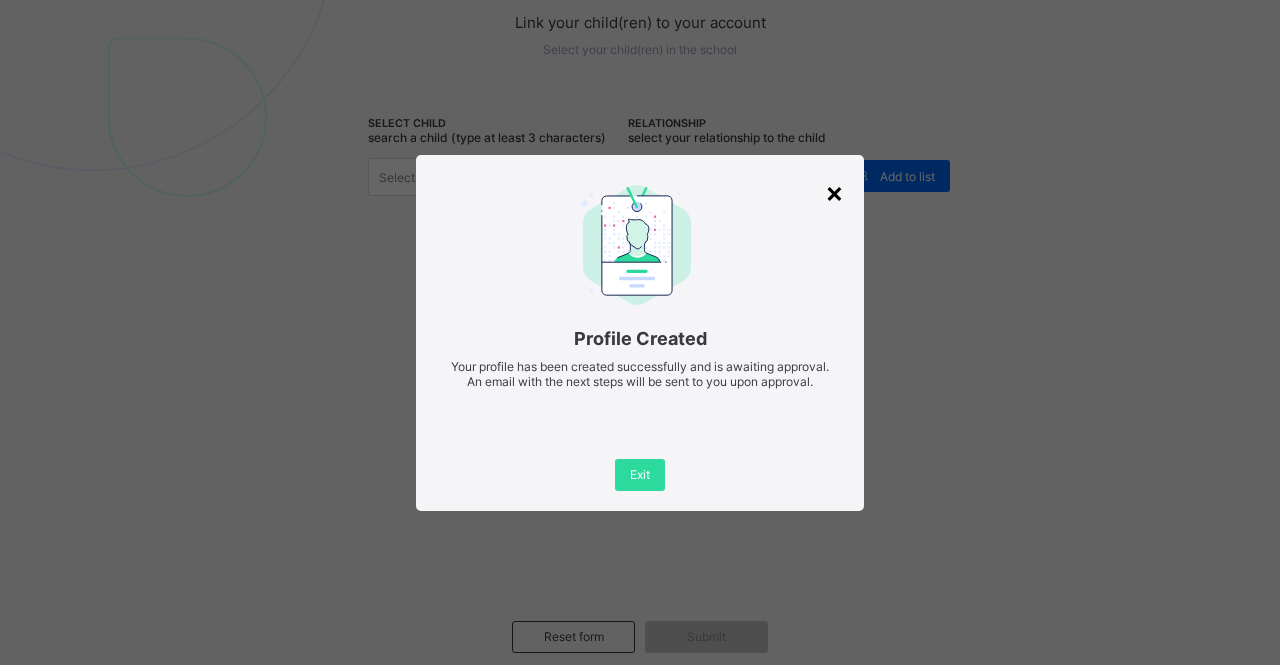 click on "×" at bounding box center (834, 192) 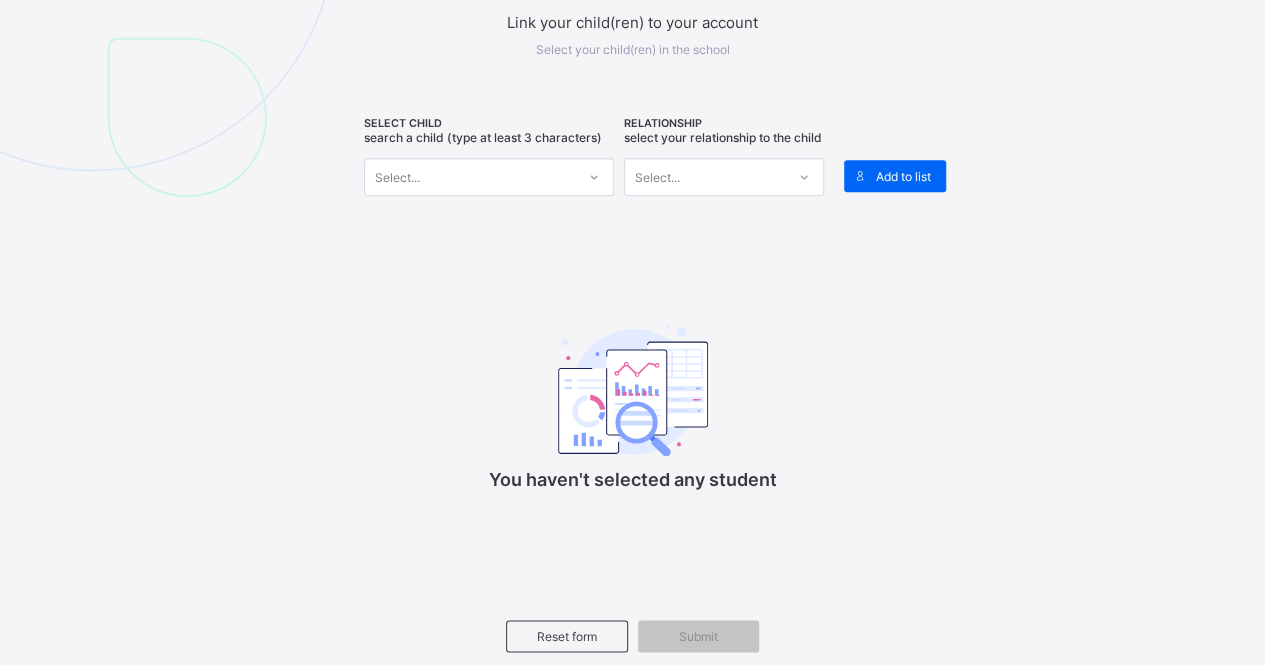 click on "Arndale Academy DEDICATED TO EXCELLENCE Parent/Guardian Sign Up Form Sign up to have access to your children’s information, performance report and a line of   communication to the school Personal Information Provide your personal and contact information FIRST NAME [FIRST] LAST NAME [LAST] EMAIL ADDRESS [EMAIL] Active WhatsApp Number [PHONE]" at bounding box center [632, -42] 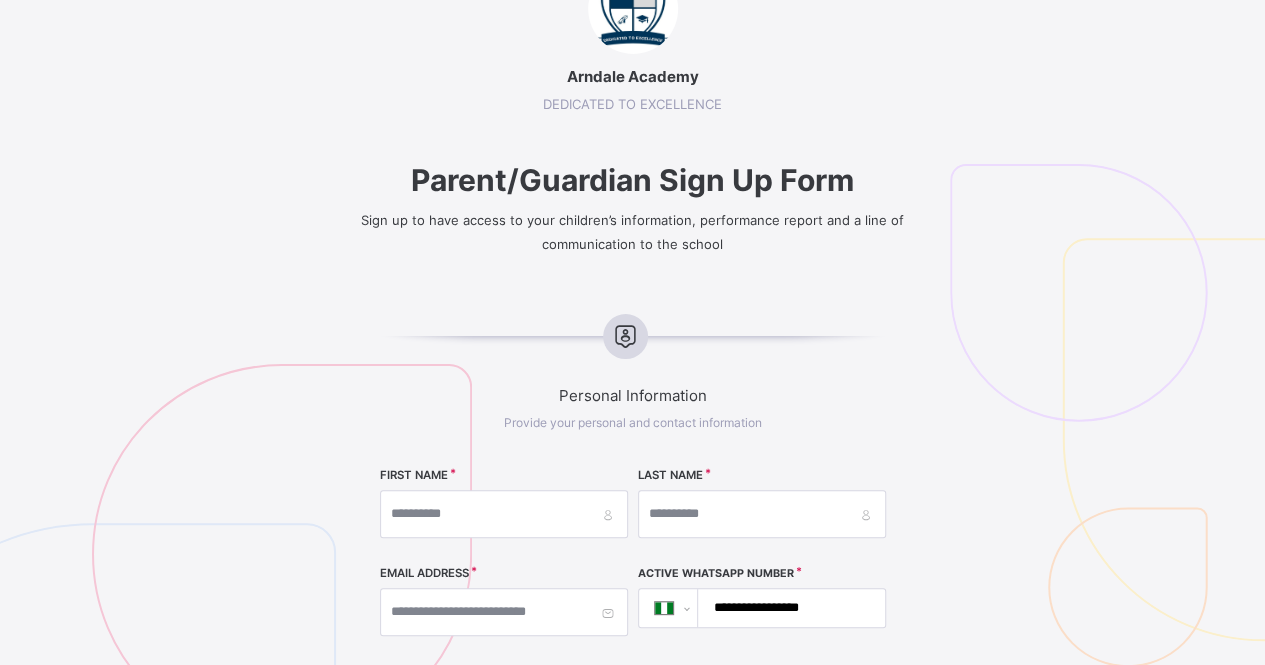 scroll, scrollTop: 19, scrollLeft: 0, axis: vertical 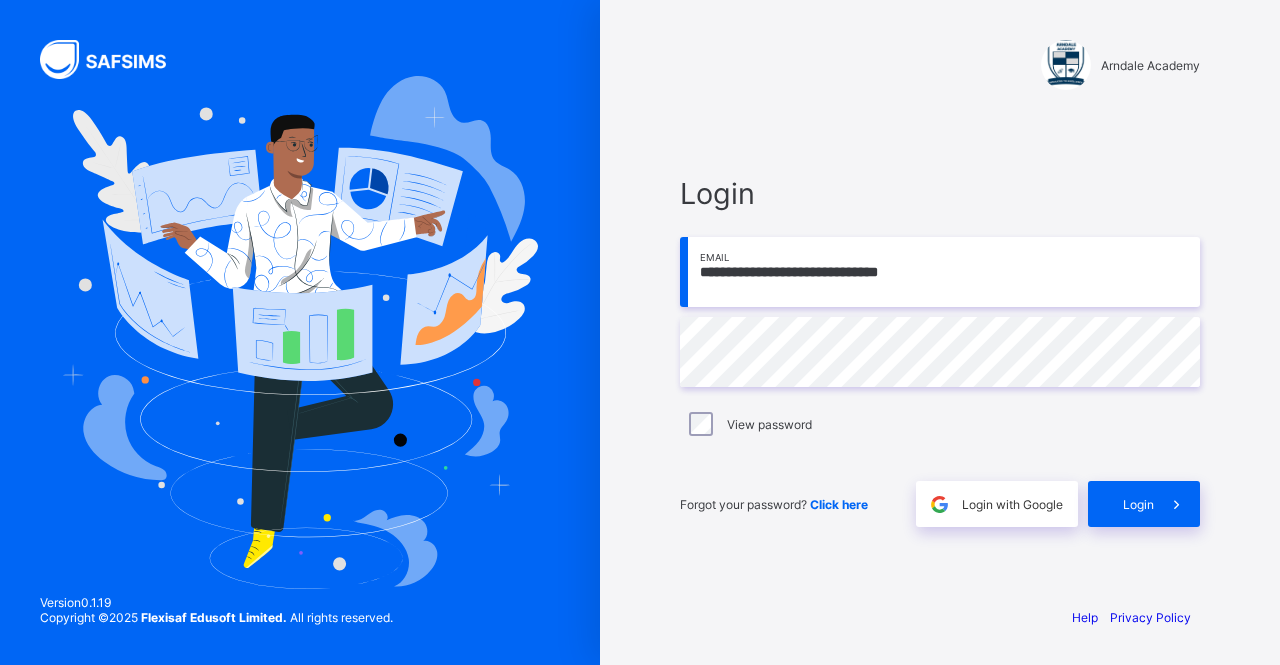 click on "**********" at bounding box center [940, 272] 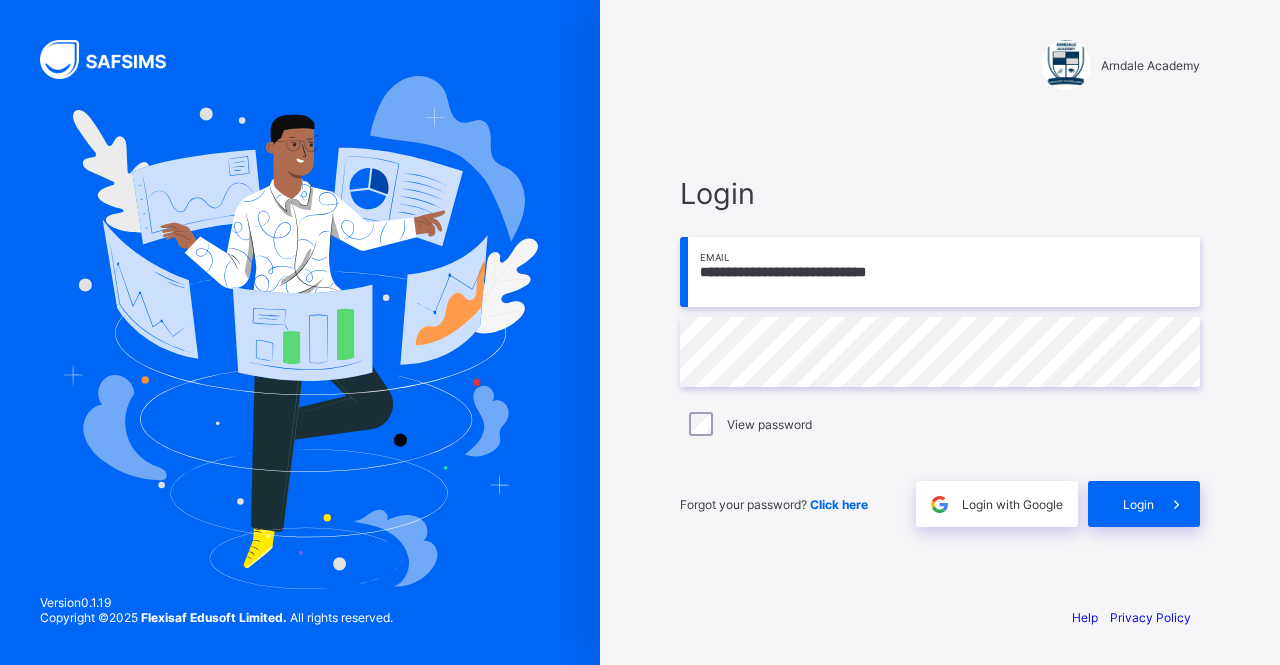 type on "**********" 